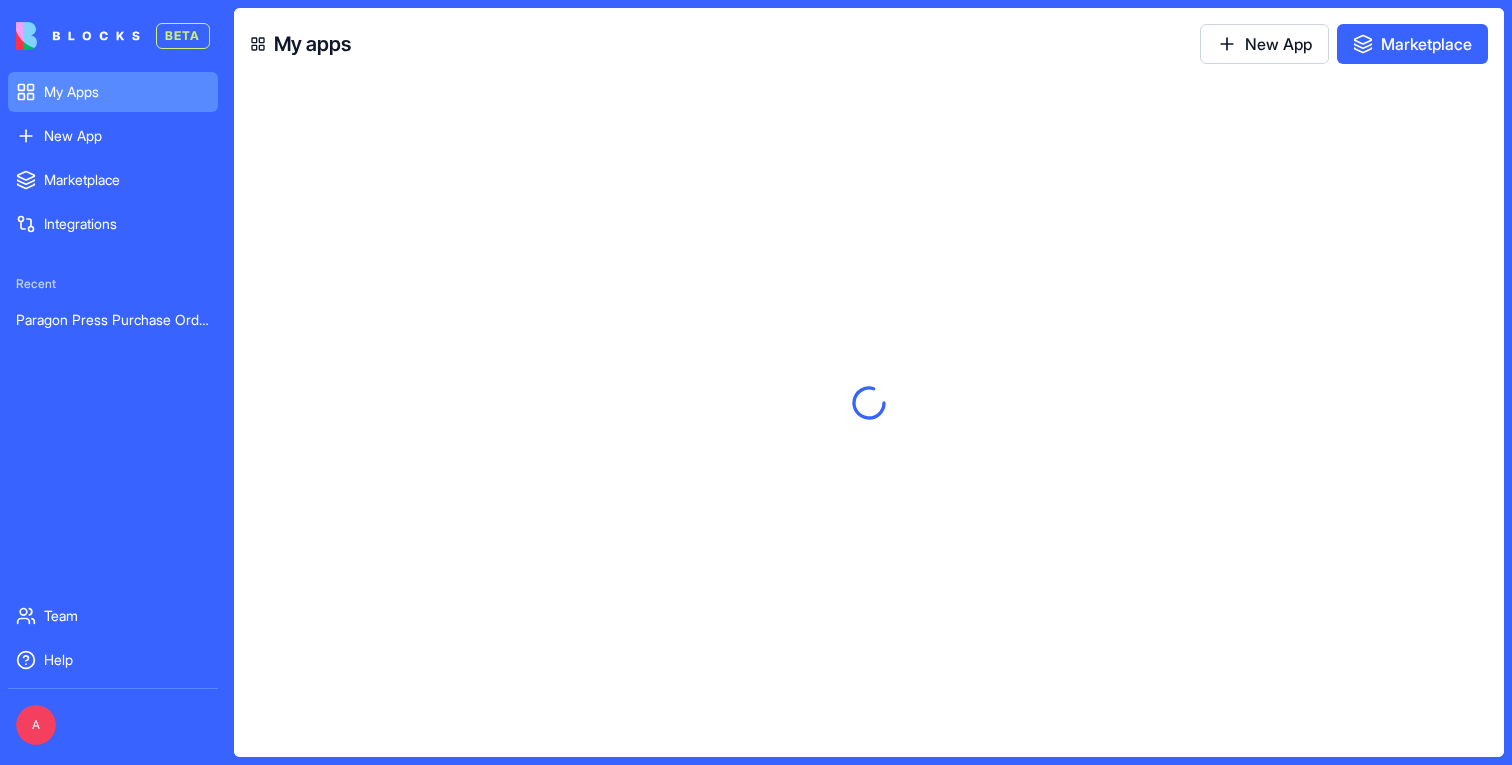 scroll, scrollTop: 0, scrollLeft: 0, axis: both 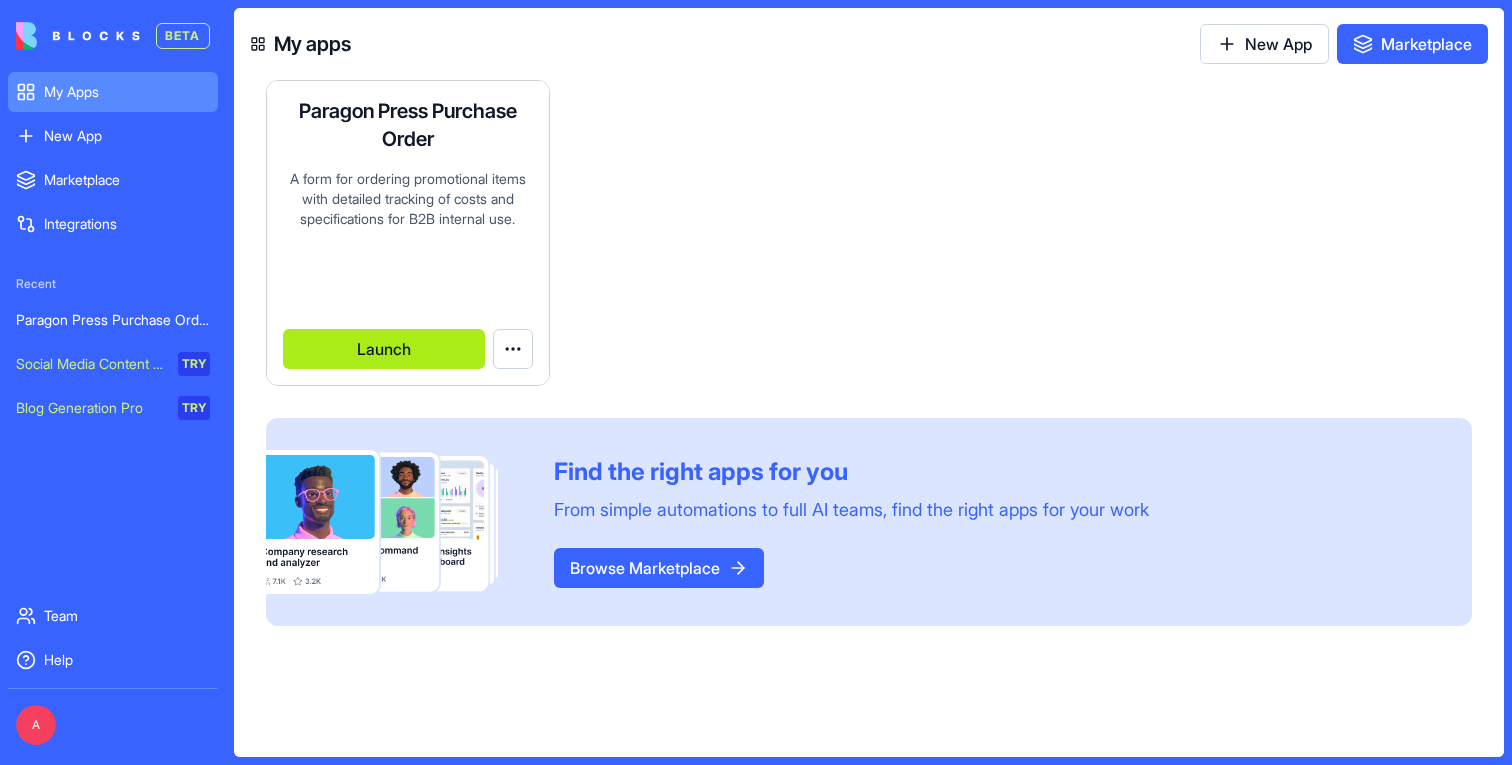 click on "Launch" at bounding box center (384, 349) 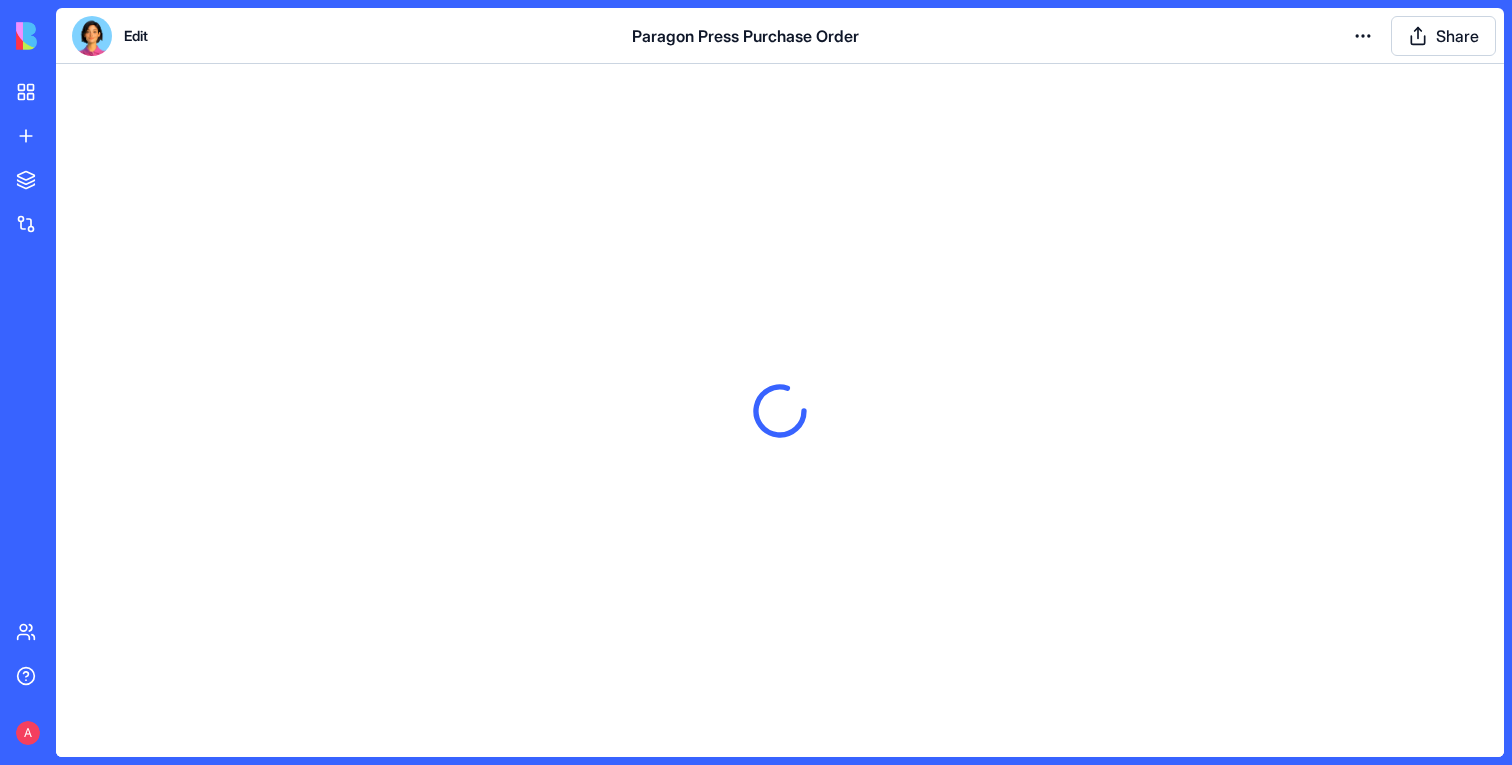 scroll, scrollTop: 0, scrollLeft: 0, axis: both 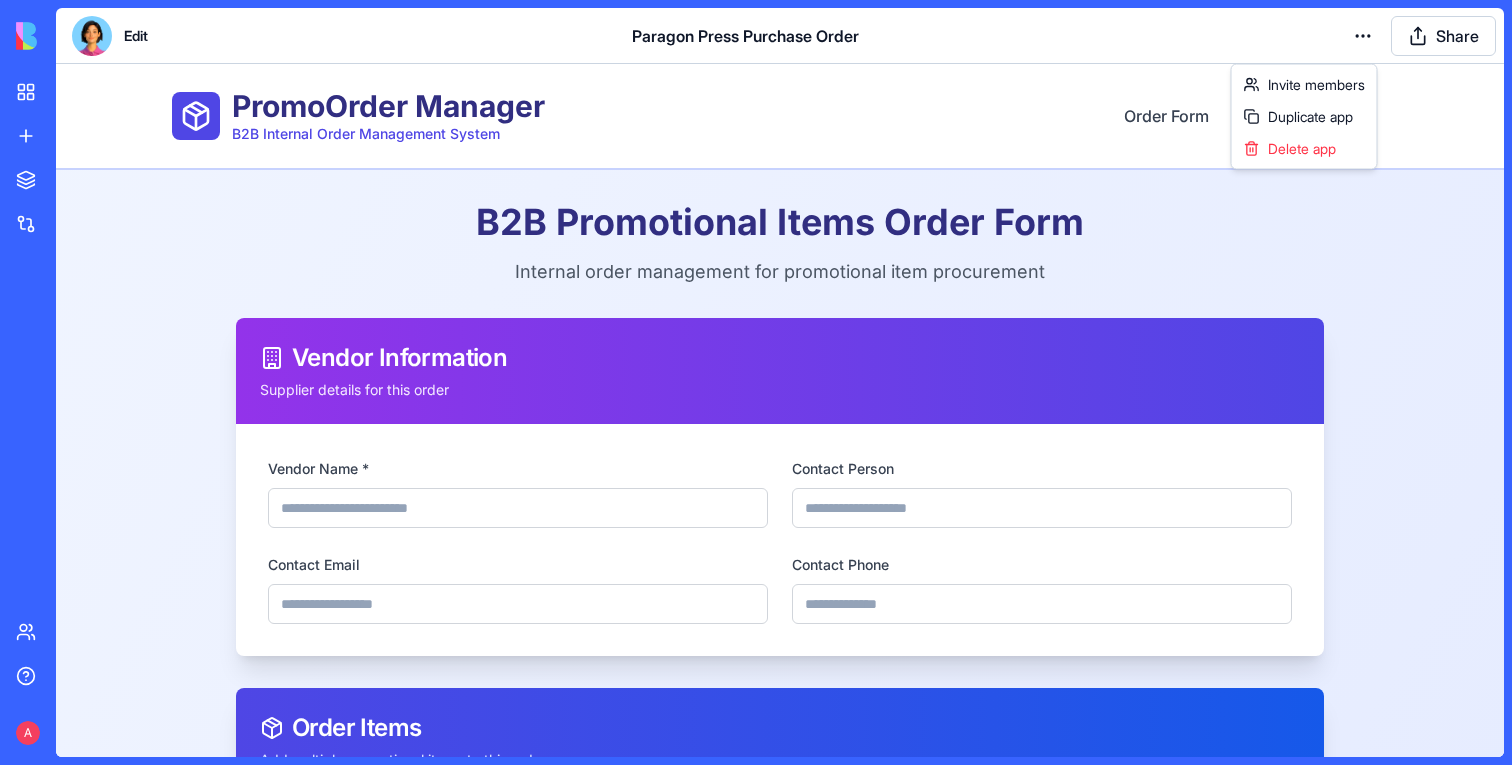 click on "My Apps New App
To pick up a draggable item, press the space bar.
While dragging, use the arrow keys to move the item.
Press space again to drop the item in its new position, or press escape to cancel.
Marketplace Integrations Team Help A Edit Paragon Press Purchase Order Share
Invite members Duplicate app Delete app" at bounding box center (756, 382) 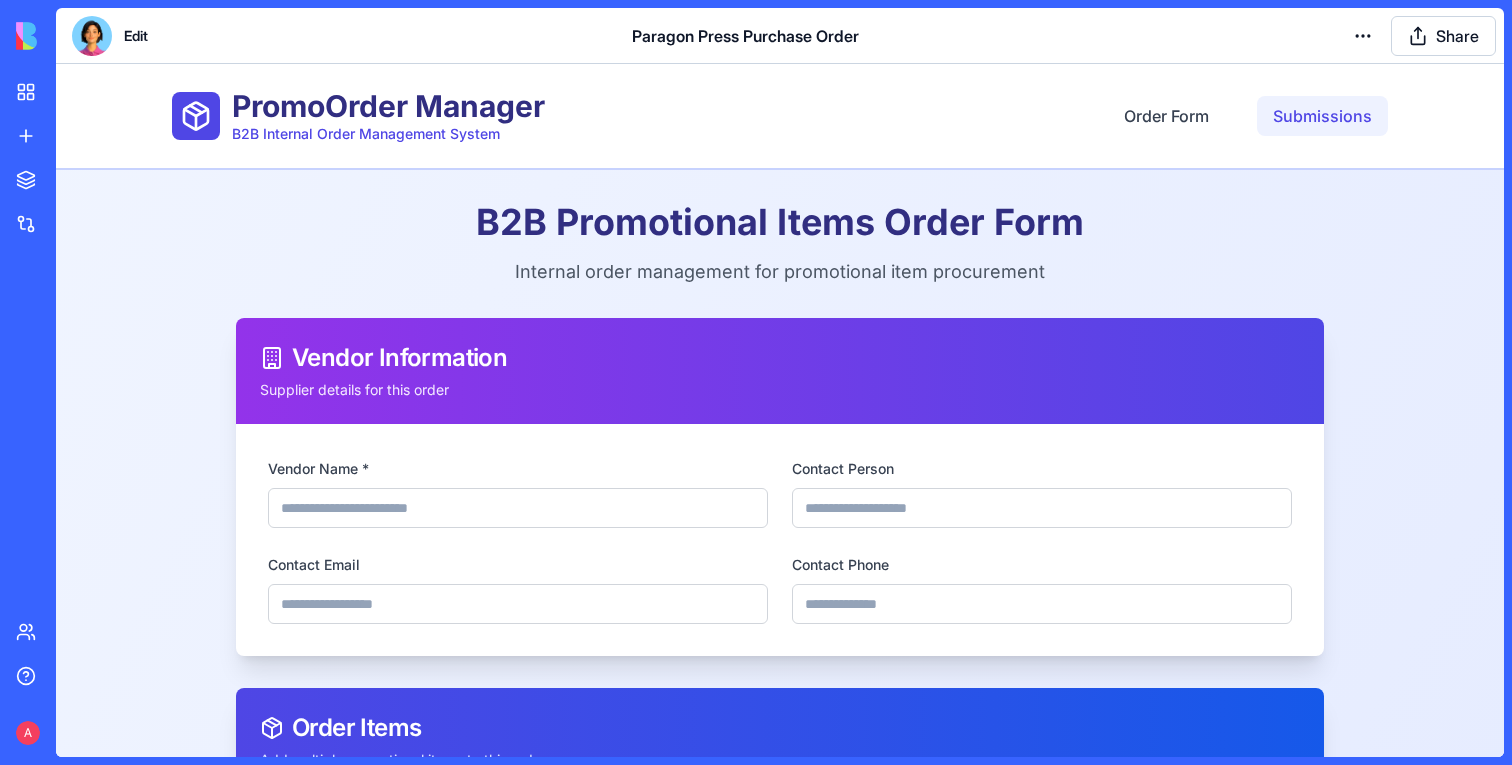 click on "Submissions" at bounding box center [1322, 116] 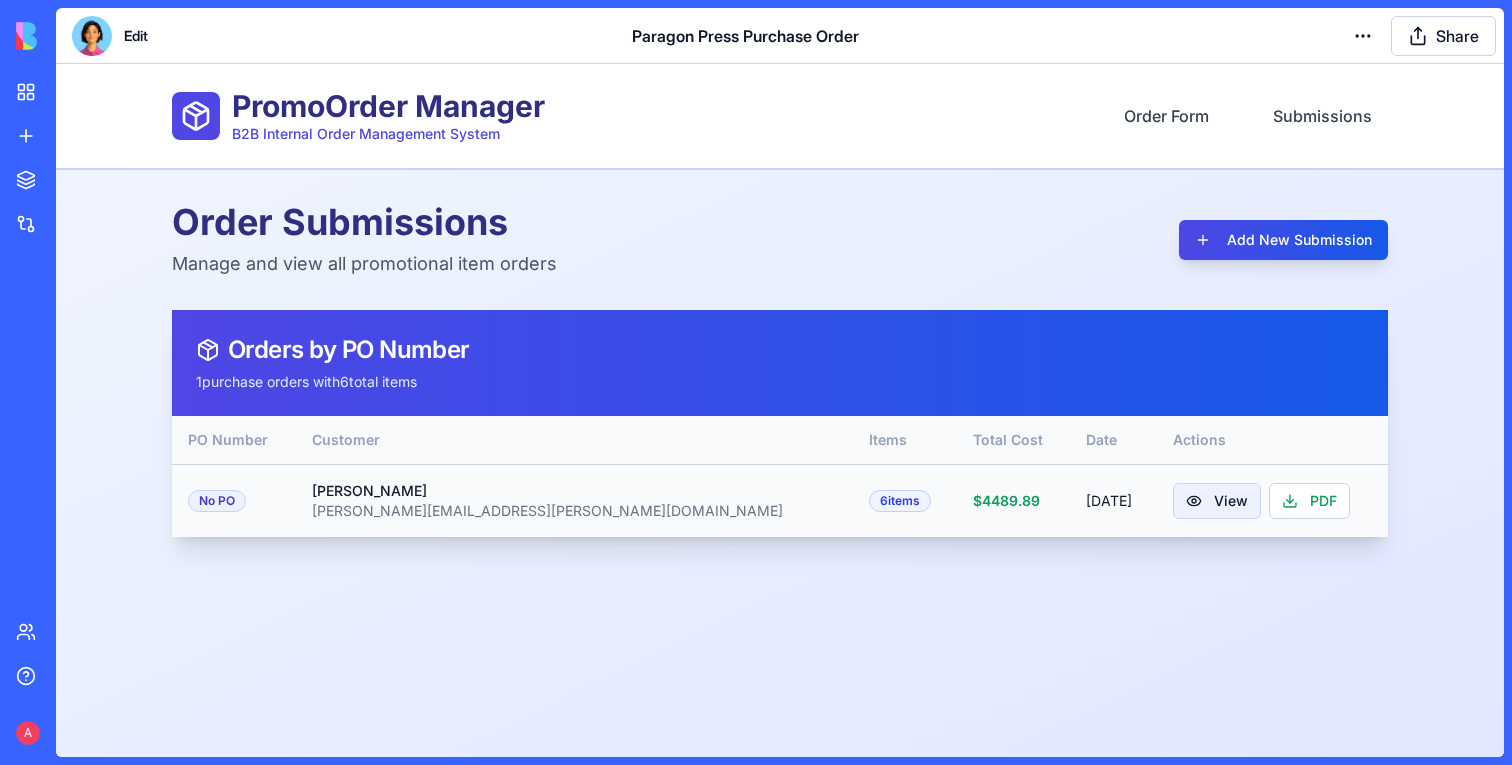 click on "View" at bounding box center [1217, 501] 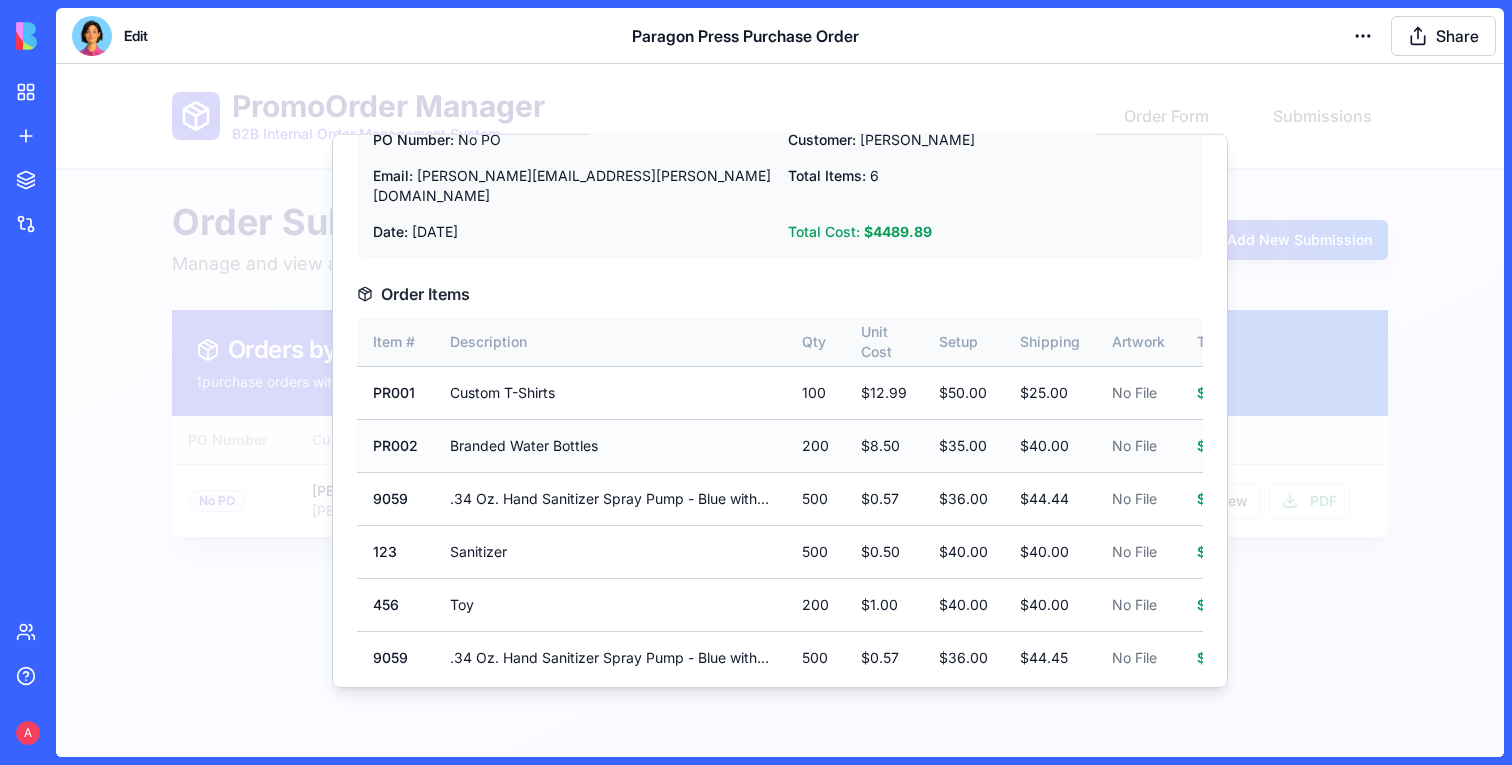 scroll, scrollTop: 0, scrollLeft: 0, axis: both 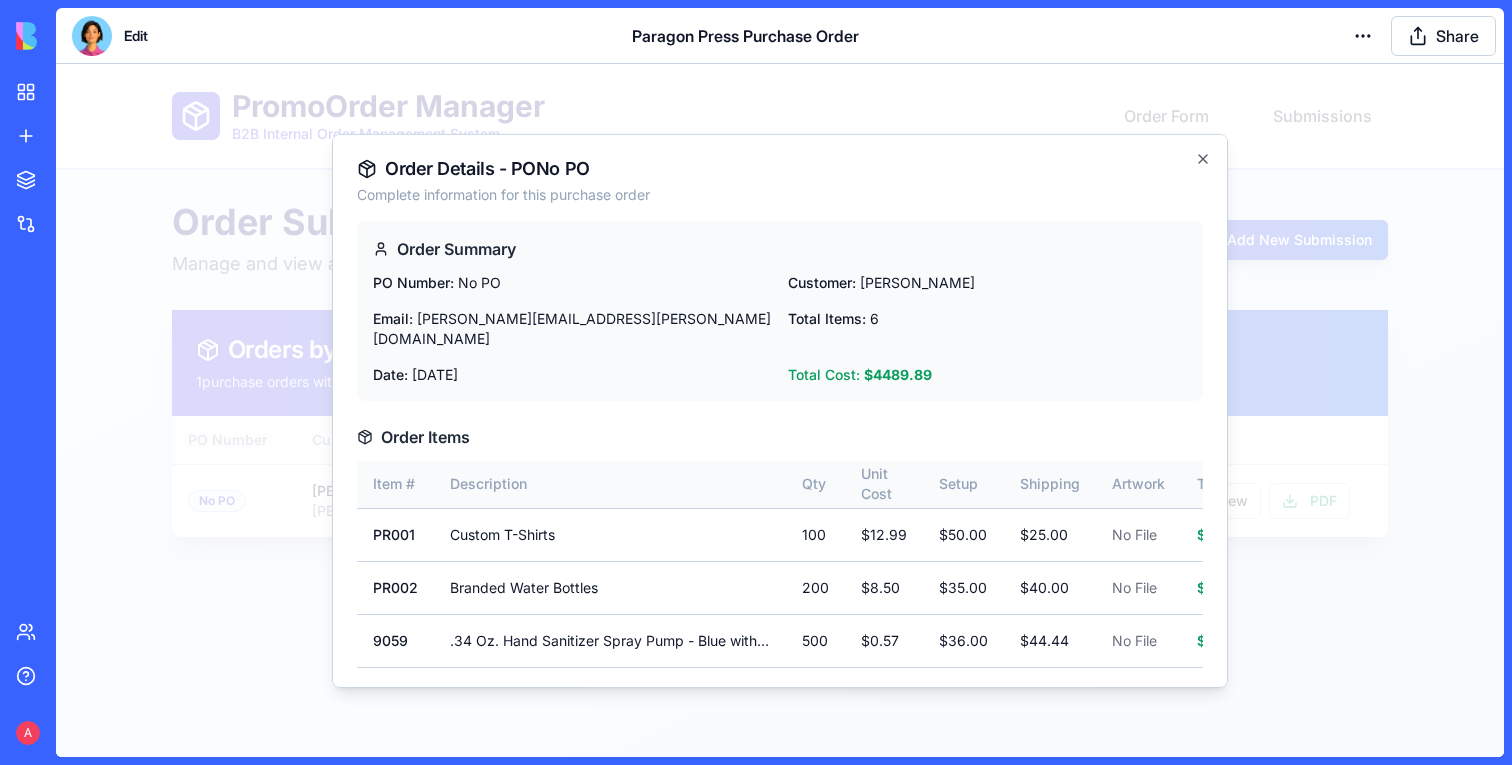 click on "Order Details - PO  No PO Complete information for this purchase order Order Summary PO Number:   No PO Customer:   John Smith Email:   john.smith@example.com Total Items:   6 Date:   Jun 15, 2023 Total Cost:   $ 4489.89 Order Items Item # Description Qty Unit Cost Setup Shipping Artwork Total PR001 Custom T-Shirts 100 $ 12.99 $ 50.00 $ 25.00 No File $ 1374.00 PR002 Branded Water Bottles 200 $ 8.50 $ 35.00 $ 40.00 No File $ 1775.00 9059 .34 Oz. Hand Sanitizer Spray Pump - Blue with full color Monroe logo
Shipping Est# 2460717173 500 $ 0.57 $ 36.00 $ 44.44 No File $ 365.44 123 Sanitizer 500 $ 0.50 $ 40.00 $ 40.00 No File $ 330.00 456 Toy 200 $ 1.00 $ 40.00 $ 40.00 No File $ 280.00 9059 .34 Oz. Hand Sanitizer Spray Pump - Blue with full color Monroe logo 500 $ 0.57 $ 36.00 $ 44.45 No File $ 365.45 Close" at bounding box center [780, 410] 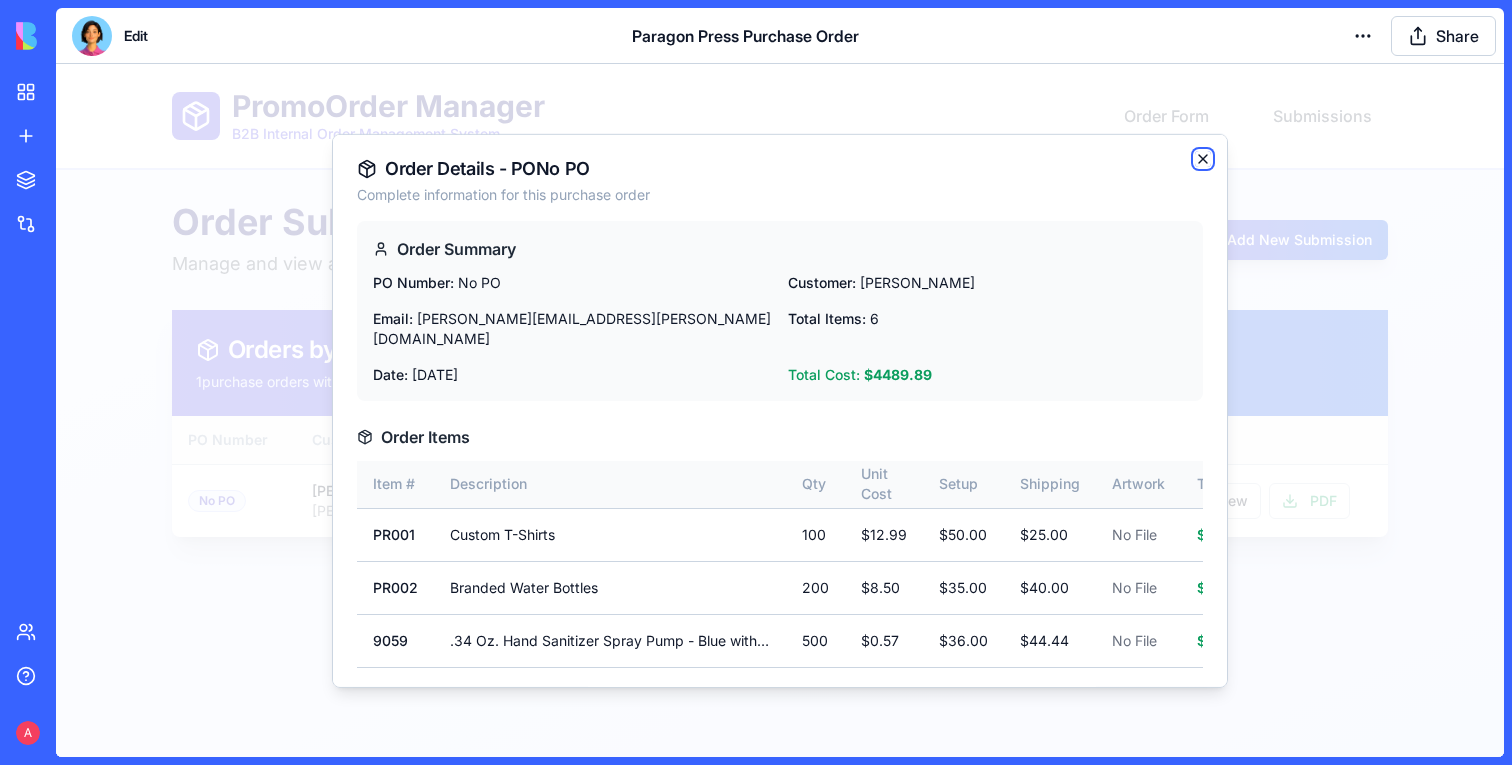 click 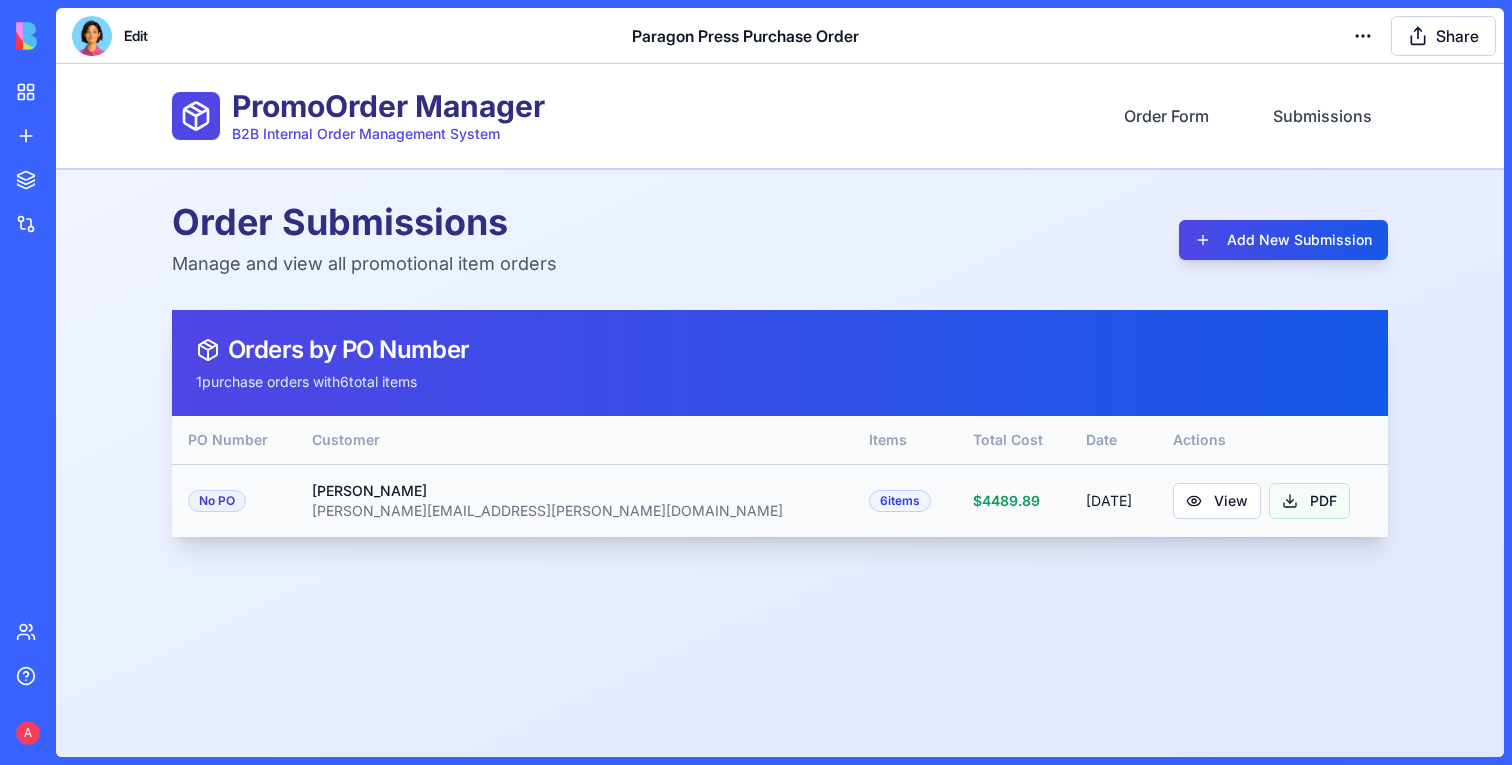 click on "PDF" at bounding box center (1309, 501) 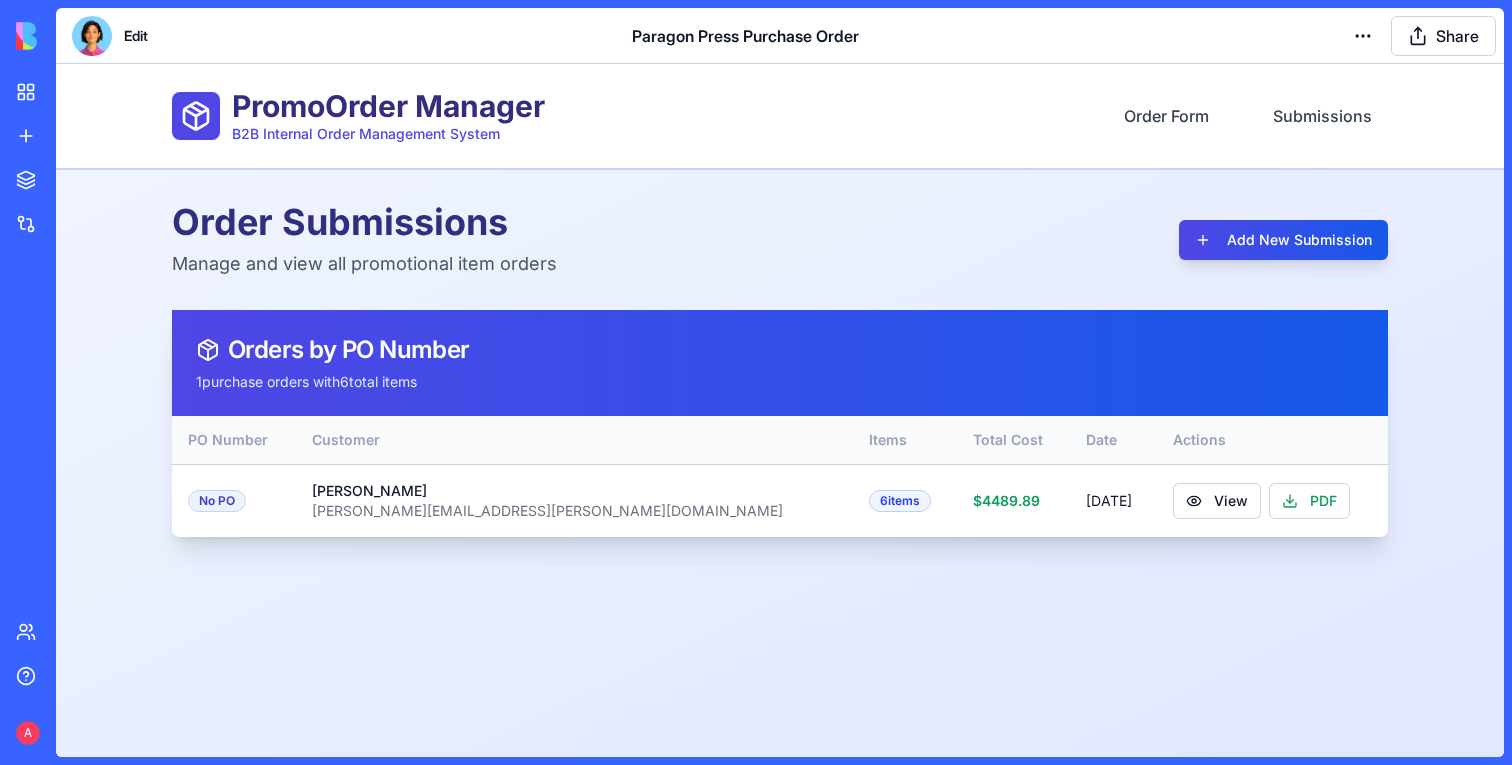 type 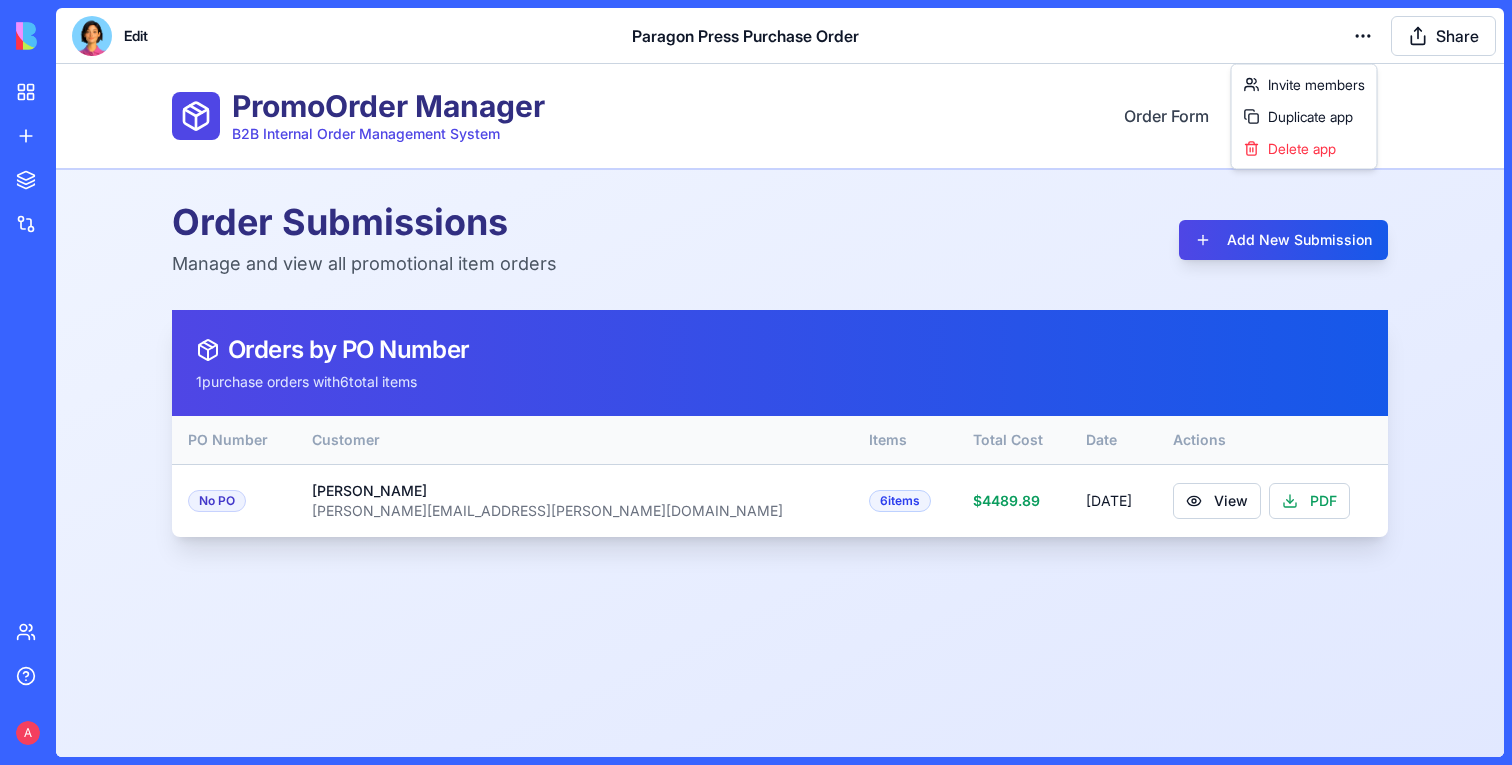 click on "My Apps New App
To pick up a draggable item, press the space bar.
While dragging, use the arrow keys to move the item.
Press space again to drop the item in its new position, or press escape to cancel.
Marketplace Integrations Team Help A Edit Paragon Press Purchase Order Share
Invite members Duplicate app Delete app" at bounding box center (756, 382) 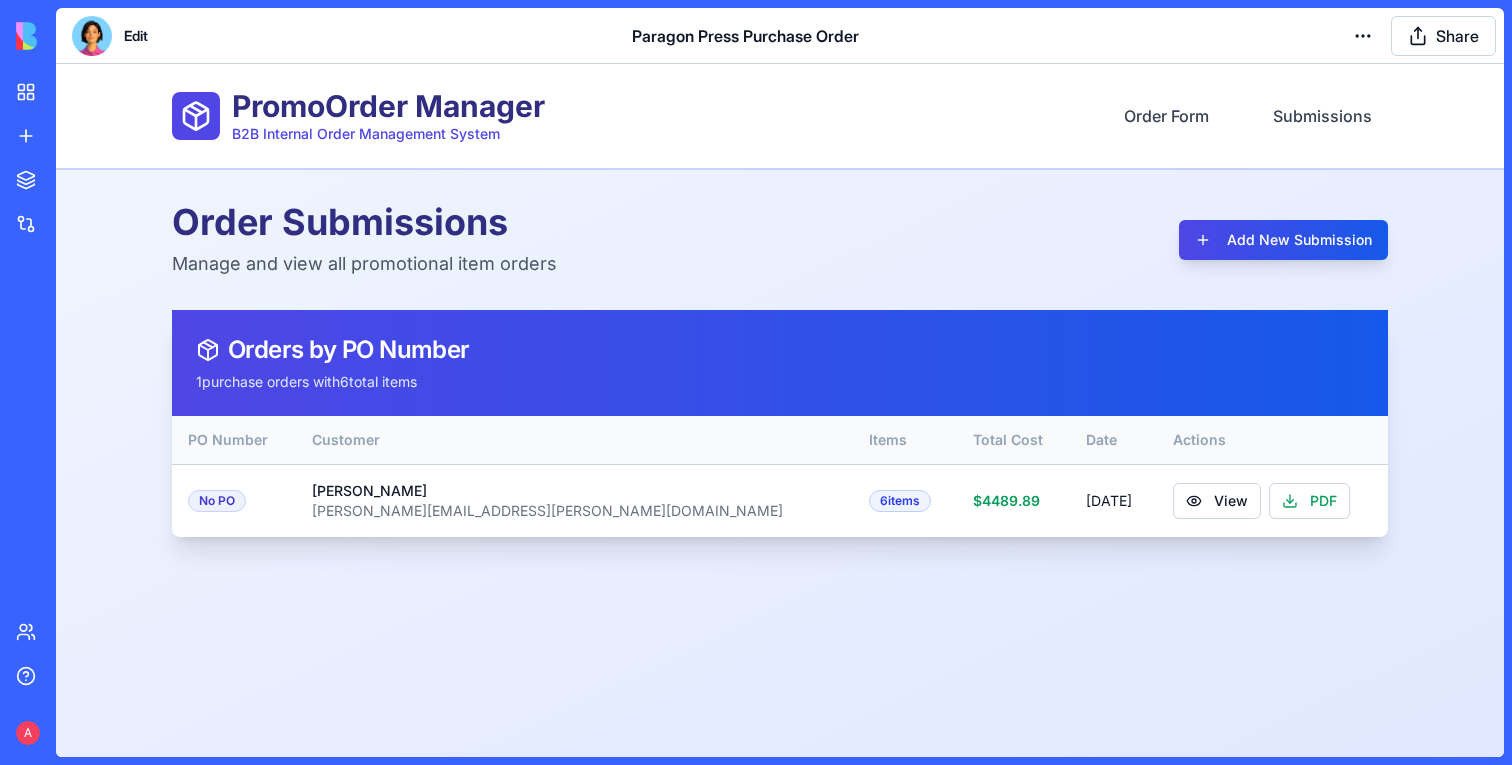 click on "Edit" at bounding box center [136, 36] 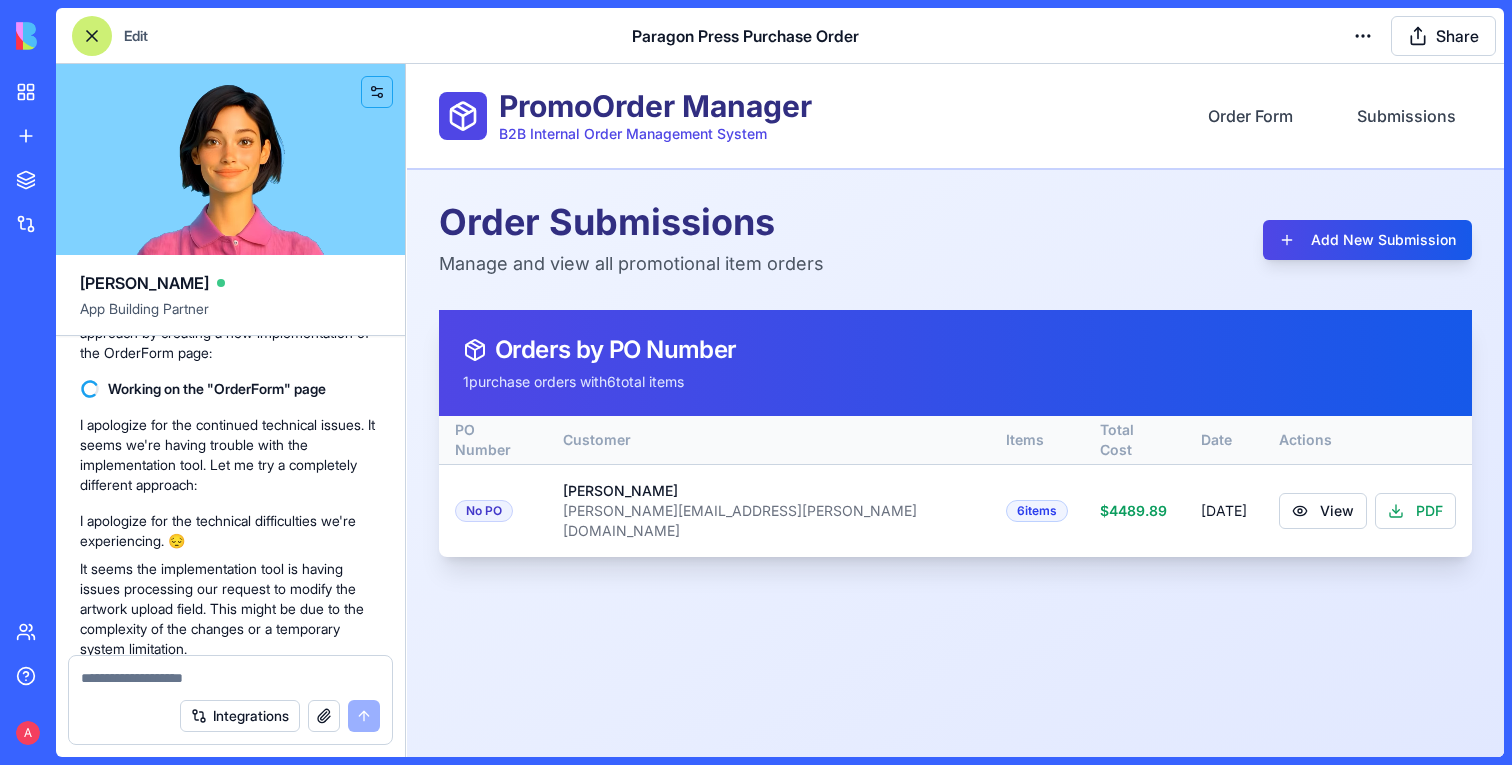 scroll, scrollTop: 17957, scrollLeft: 0, axis: vertical 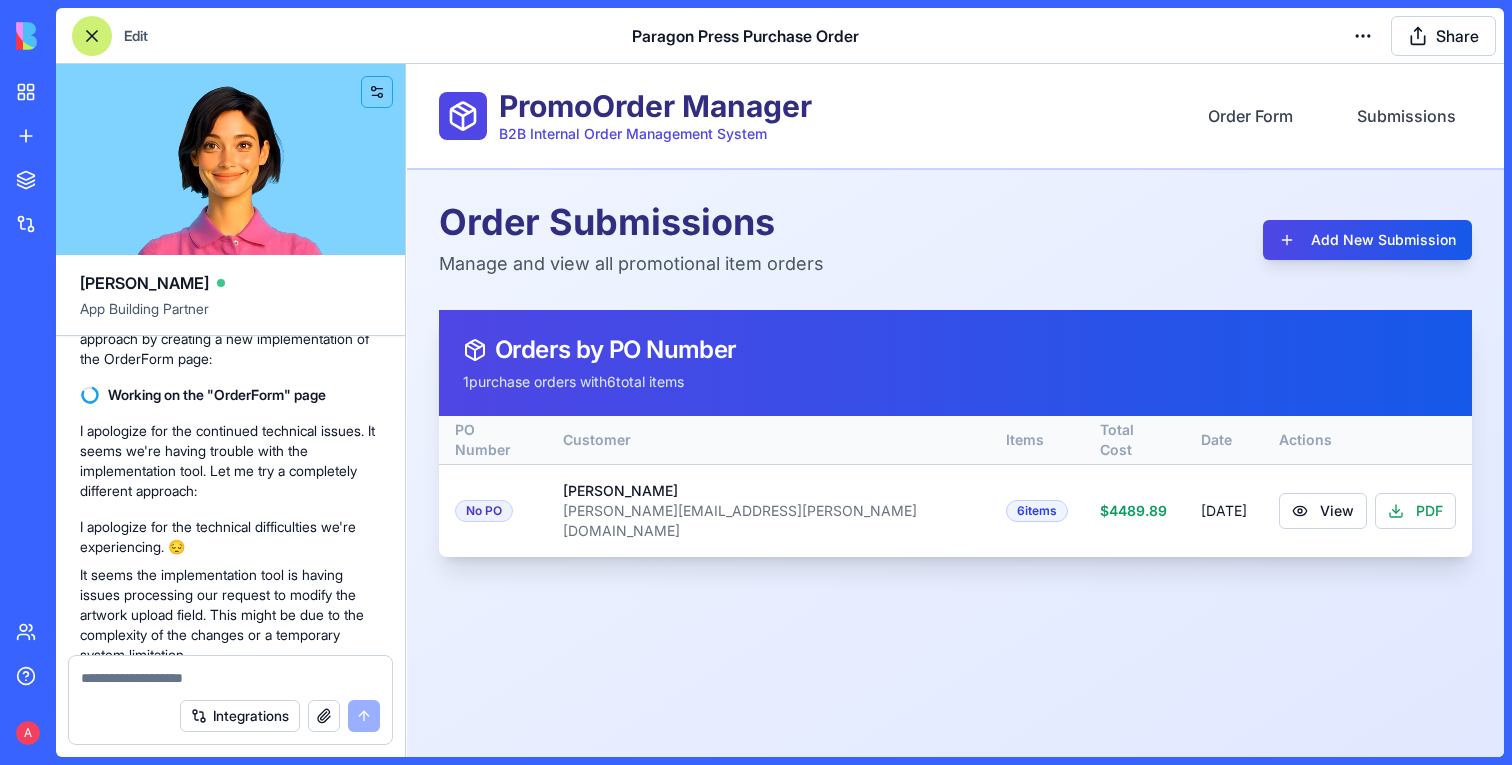 click on "Remove artwork file upload field, and replace it with a field to paste a link to artwork" at bounding box center [230, -155] 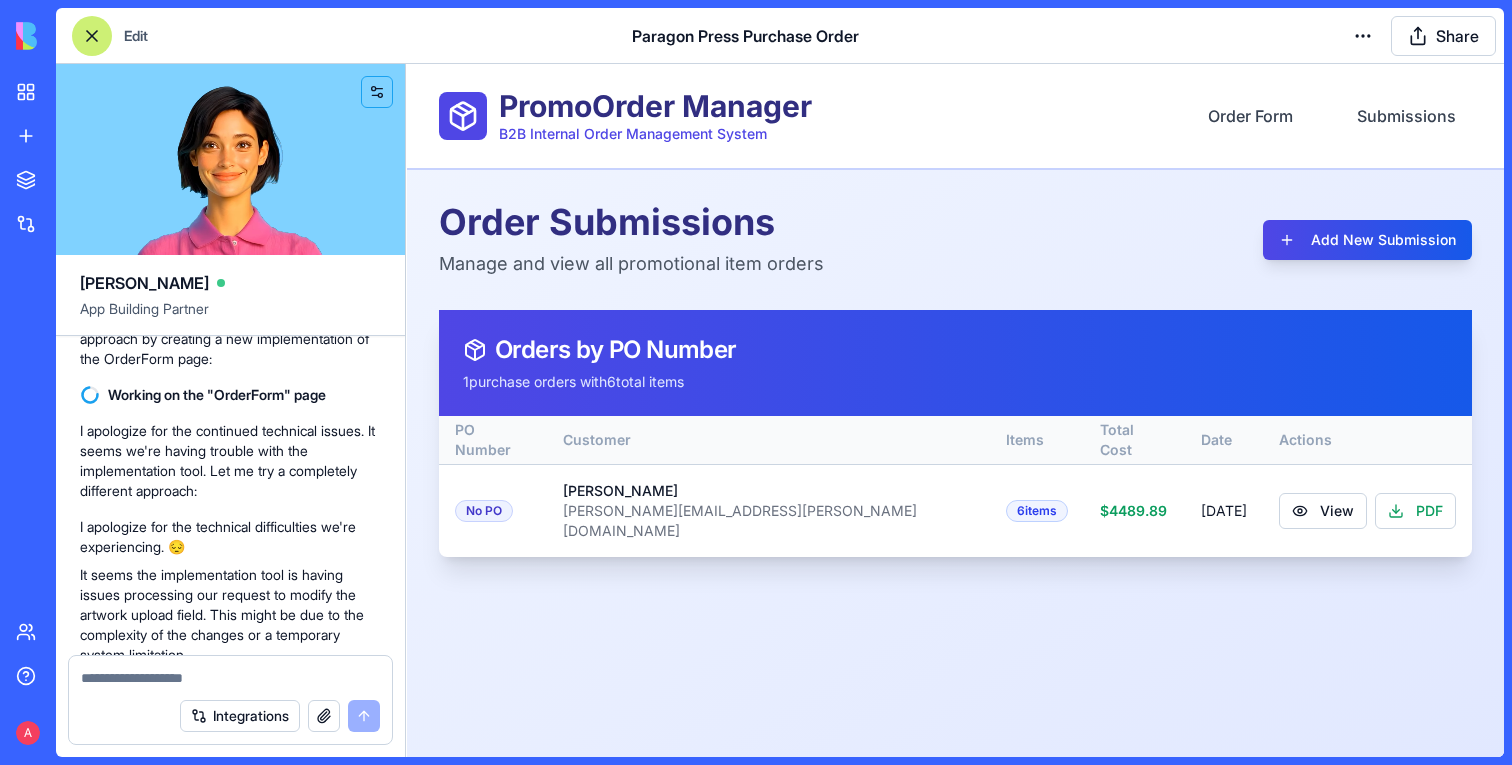 drag, startPoint x: 104, startPoint y: 438, endPoint x: 163, endPoint y: 473, distance: 68.60029 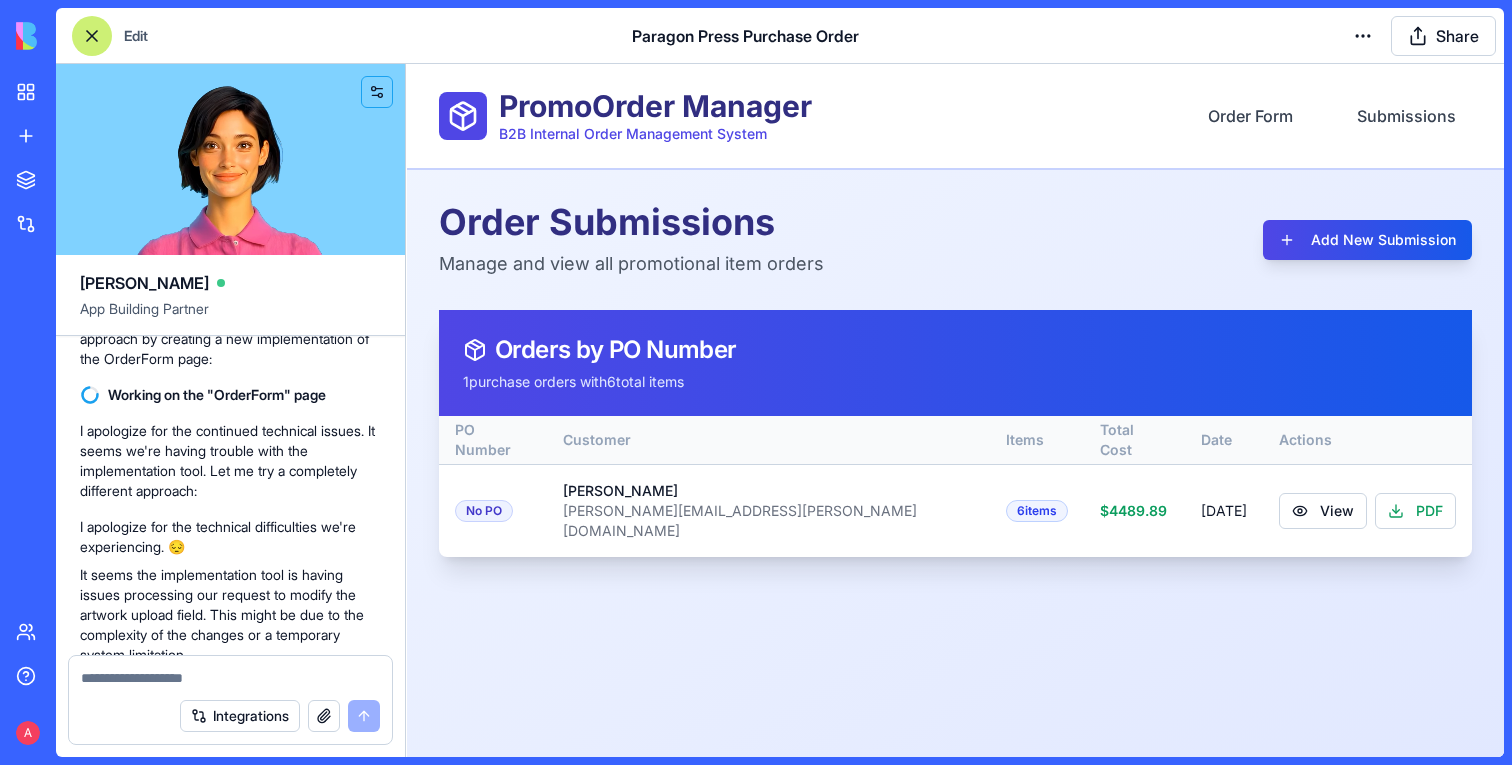 click on "Remove artwork file upload field, and replace it with a field to paste a link to artwork" at bounding box center [230, -155] 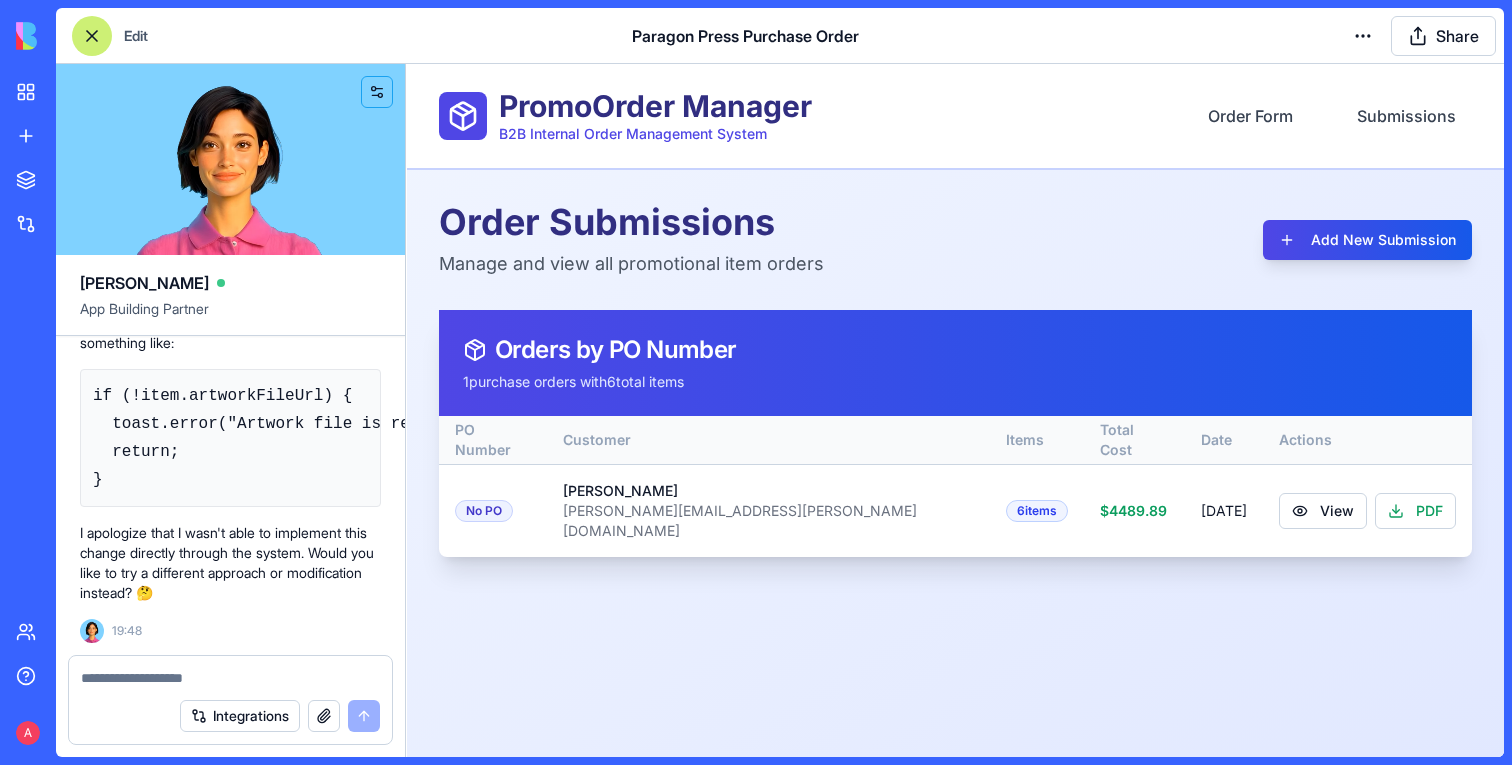 scroll, scrollTop: 21658, scrollLeft: 0, axis: vertical 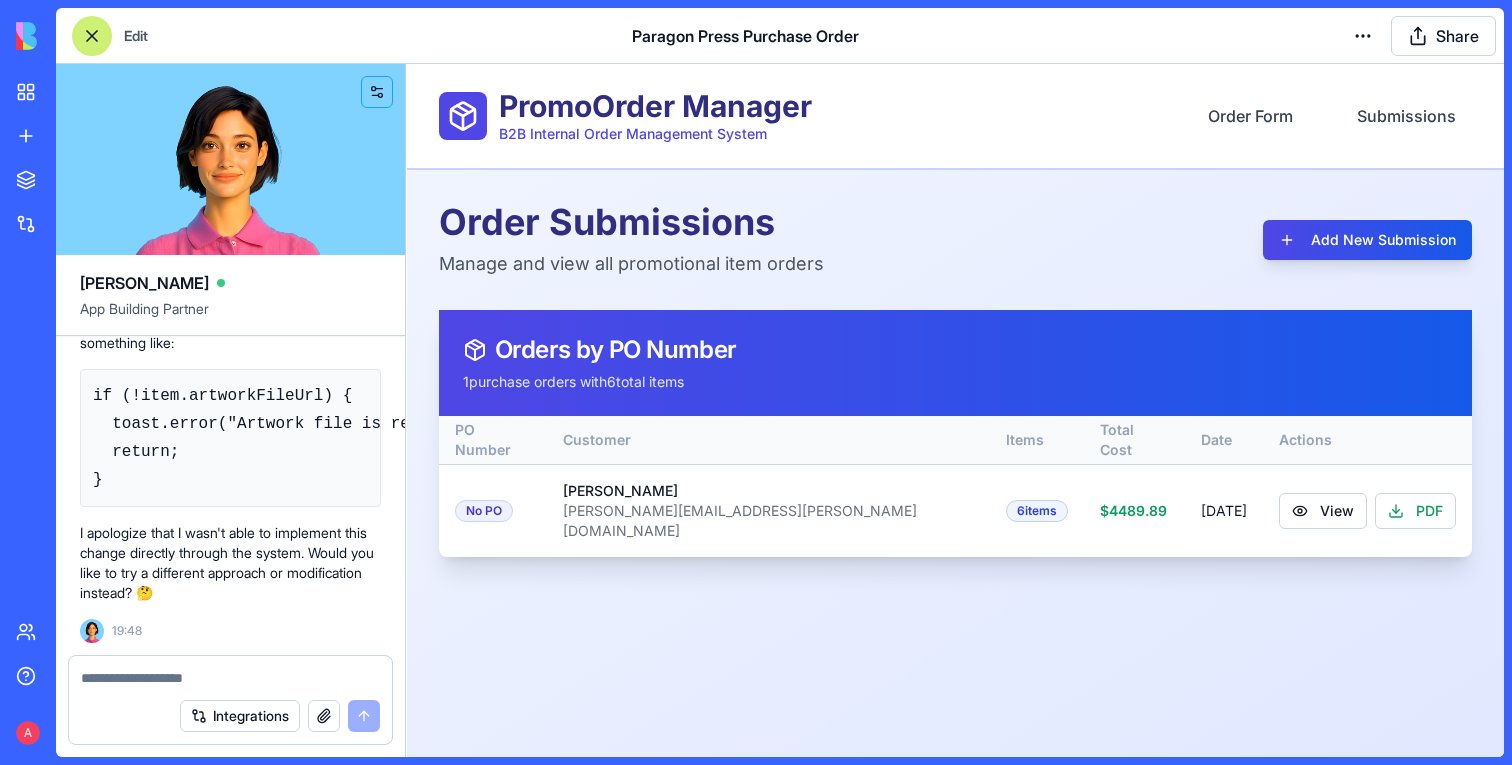 click on "I apologize that I wasn't able to implement this change directly through the system. Would you like to try a different approach or modification instead? 🤔" at bounding box center [230, 563] 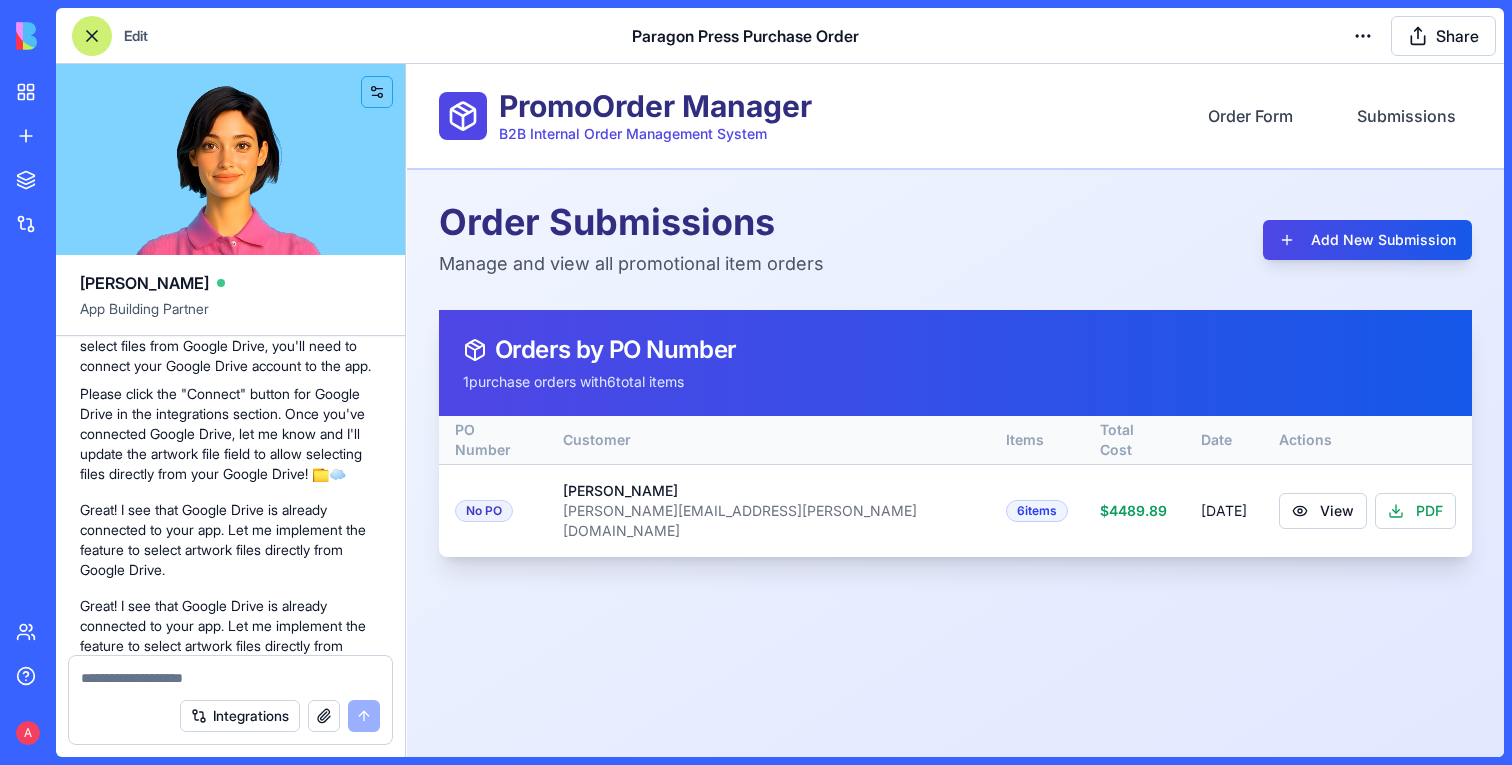 scroll, scrollTop: 14746, scrollLeft: 0, axis: vertical 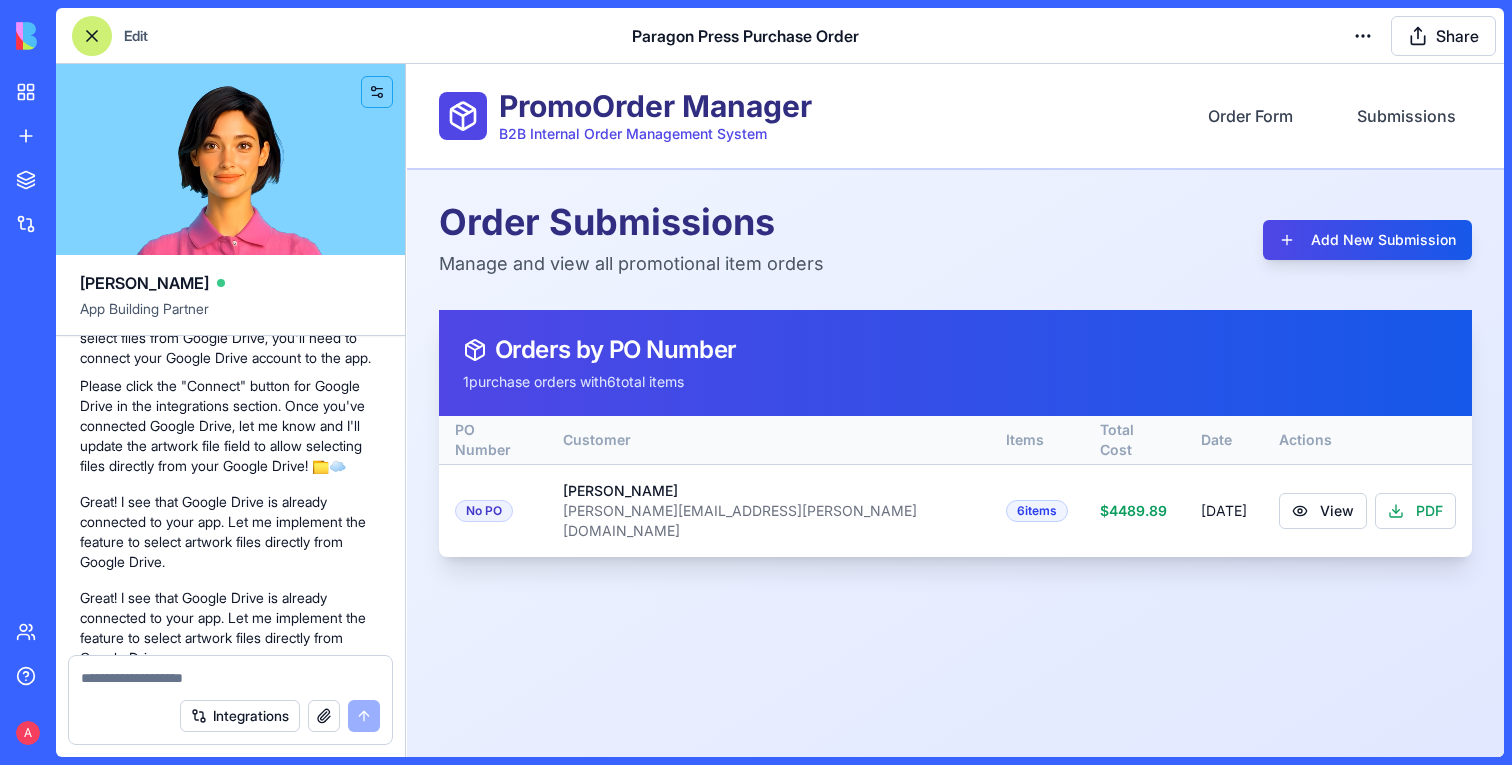 click on "Undo" at bounding box center (283, 100) 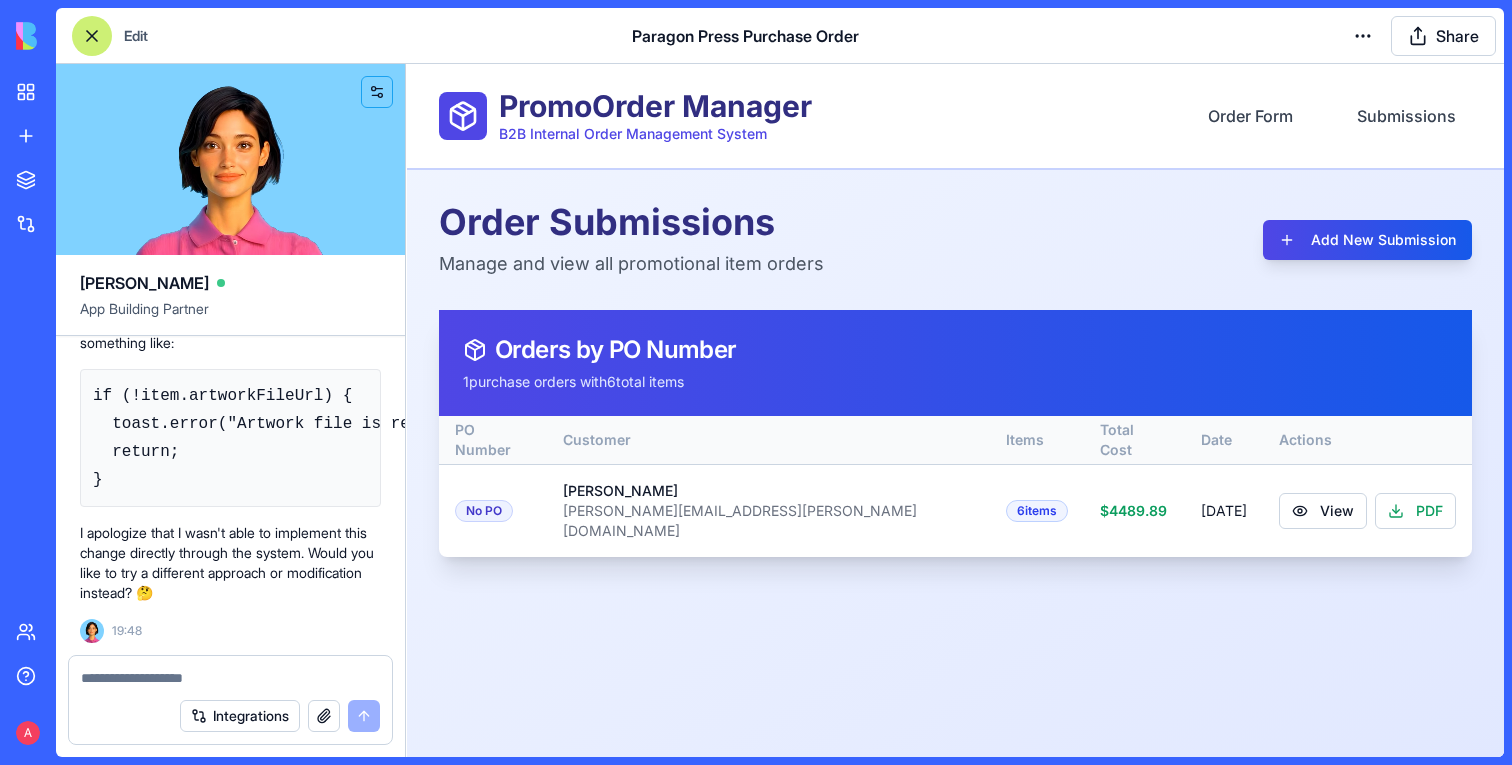 scroll, scrollTop: 21658, scrollLeft: 0, axis: vertical 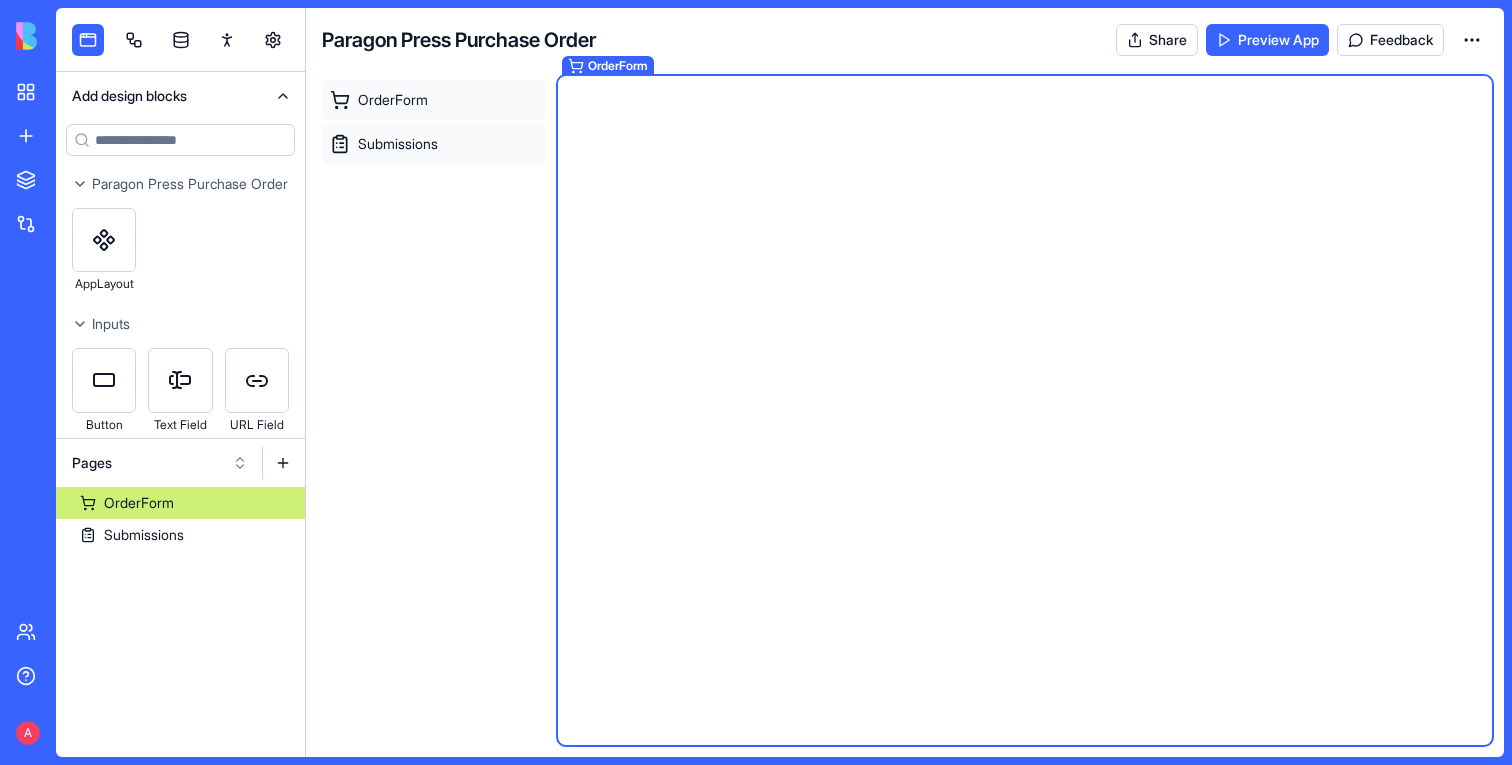 click on "My Apps New App
To pick up a draggable item, press the space bar.
While dragging, use the arrow keys to move the item.
Press space again to drop the item in its new position, or press escape to cancel.
Marketplace Integrations Team Help A Add design blocks Paragon Press Purchase Order AppLayout Inputs Button Text Field URL Field Email Field Password Field Long Text Field JSON Field Checkbox Date Field Number Field Icon Field List Field Image Upload Field Single Select Field Multiple Select Field Block Picker Dynamic Object Field Multiple Block Picker Form File Upload Field Item Picker Data display Heading 1 Heading 2 Heading 3 Paragraph Blockquote Icon Table Breadcrumbs Markdown Separator Layout Container Container Settings Media Image Video IFrame AI Blocks Agent Agent Chat Social Media Google Ad Code App Code Pages OrderForm Submissions Paragon Press Purchase Order Share Preview App Feedback OrderForm Submissions OrderForm" at bounding box center [756, 382] 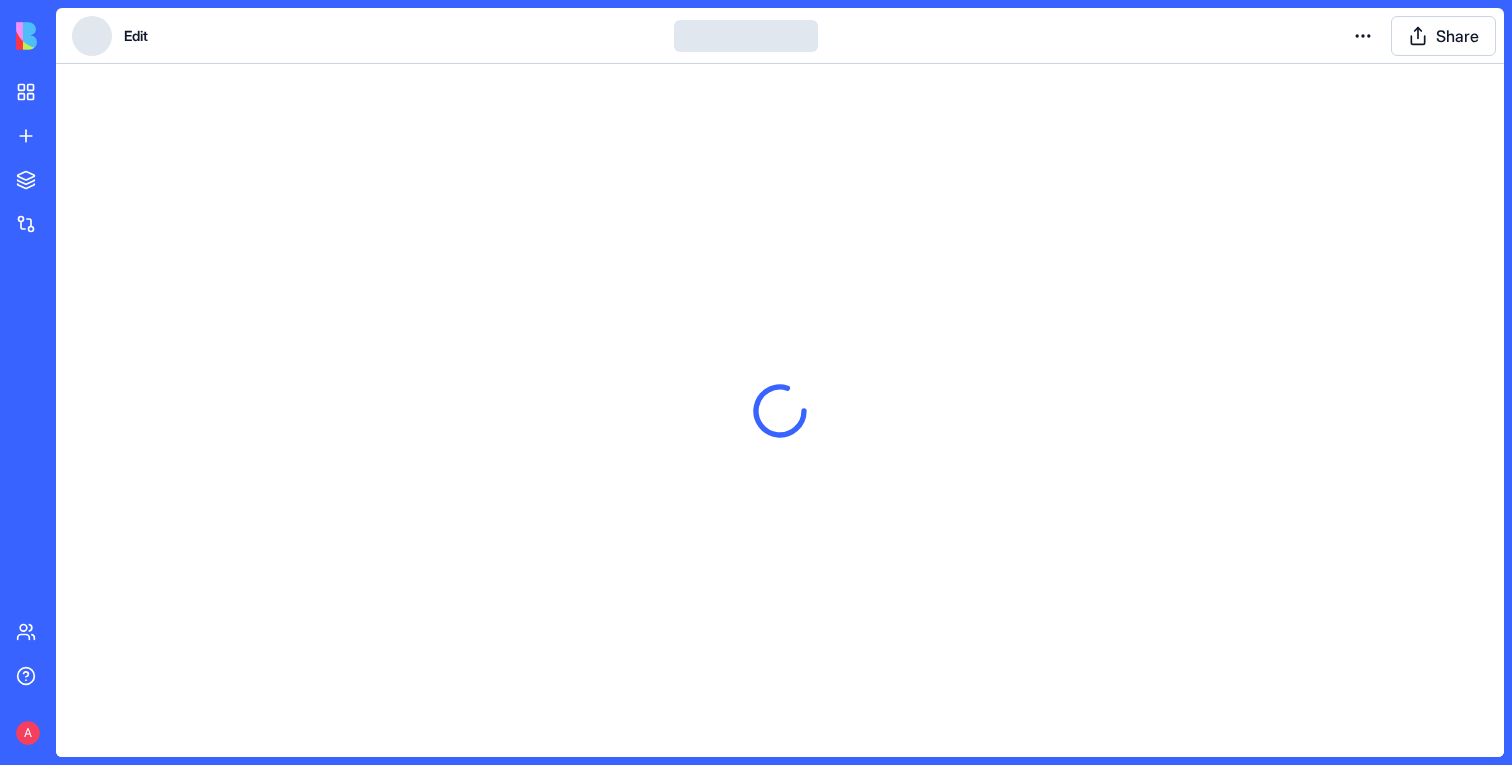 scroll, scrollTop: 0, scrollLeft: 0, axis: both 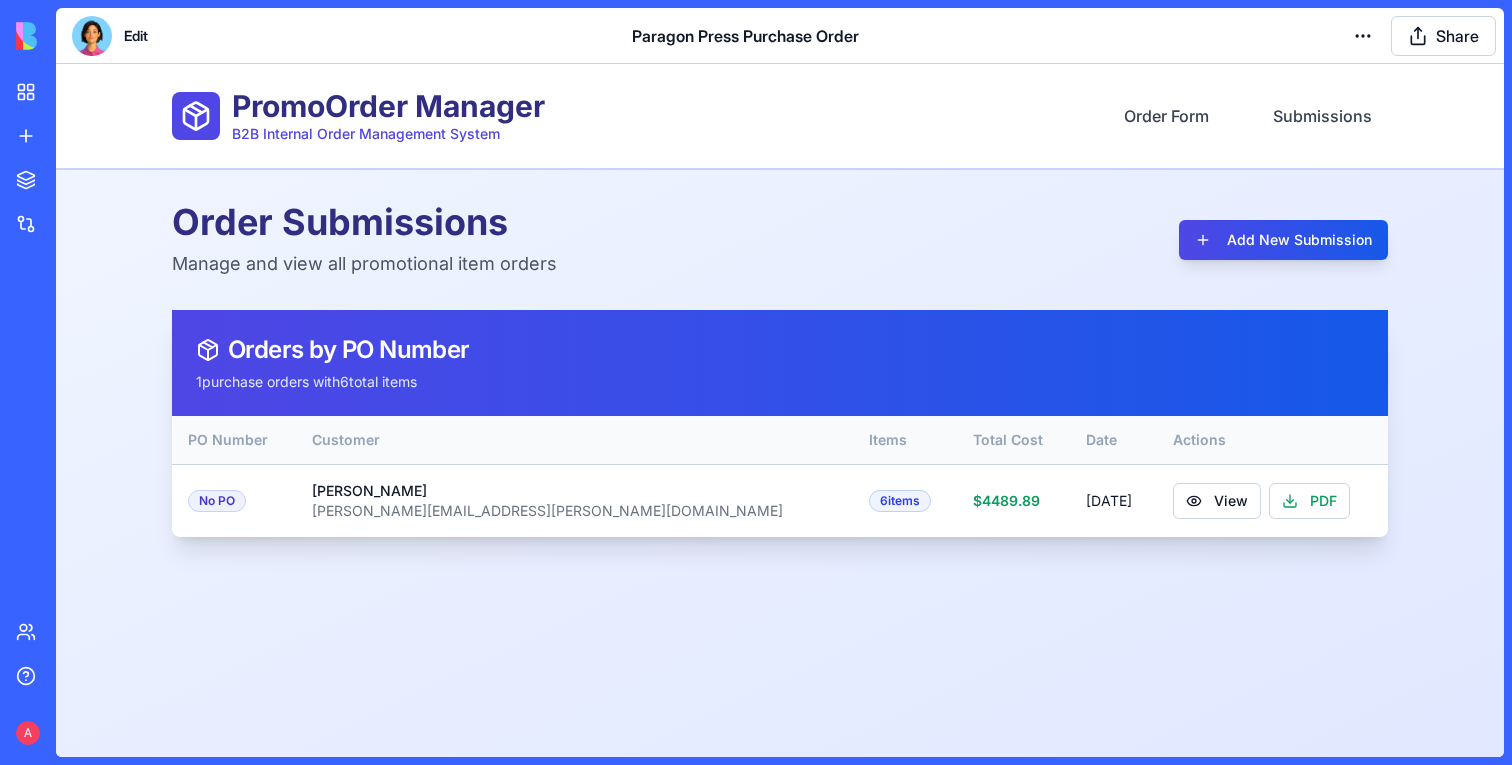 click on "PromoOrder Manager B2B Internal Order Management System Order Form Submissions" at bounding box center [780, 116] 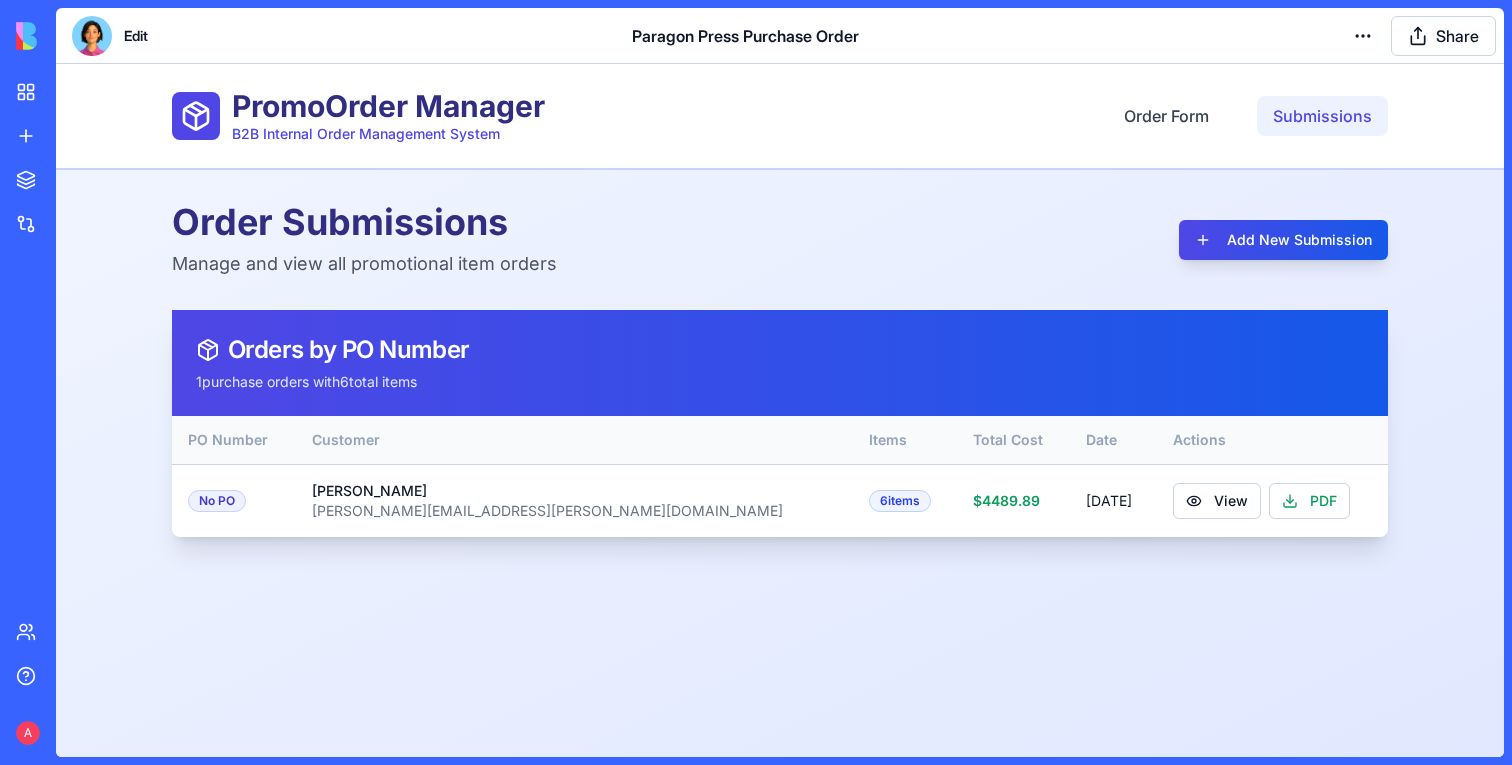 click on "Submissions" at bounding box center [1322, 116] 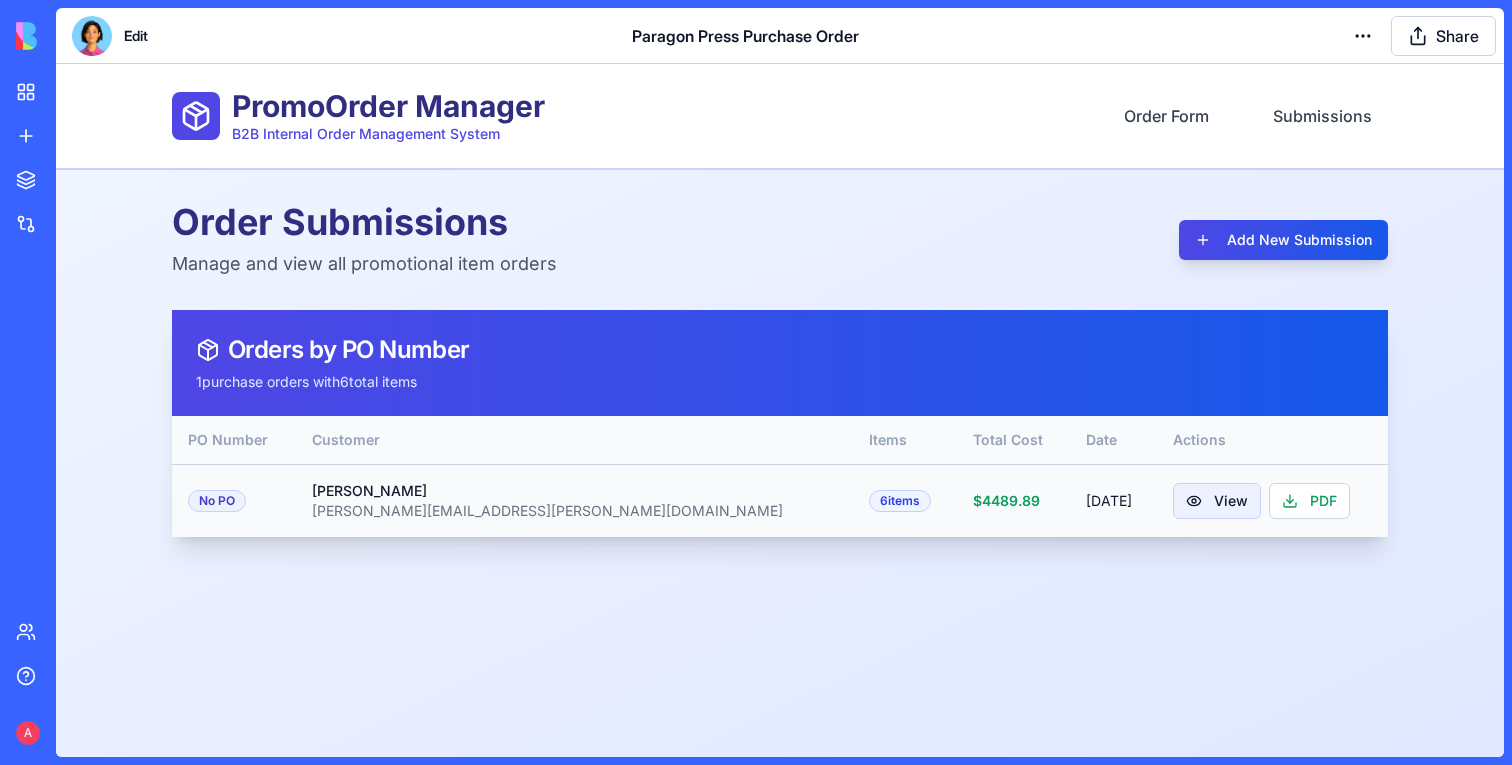 click on "View" at bounding box center (1217, 501) 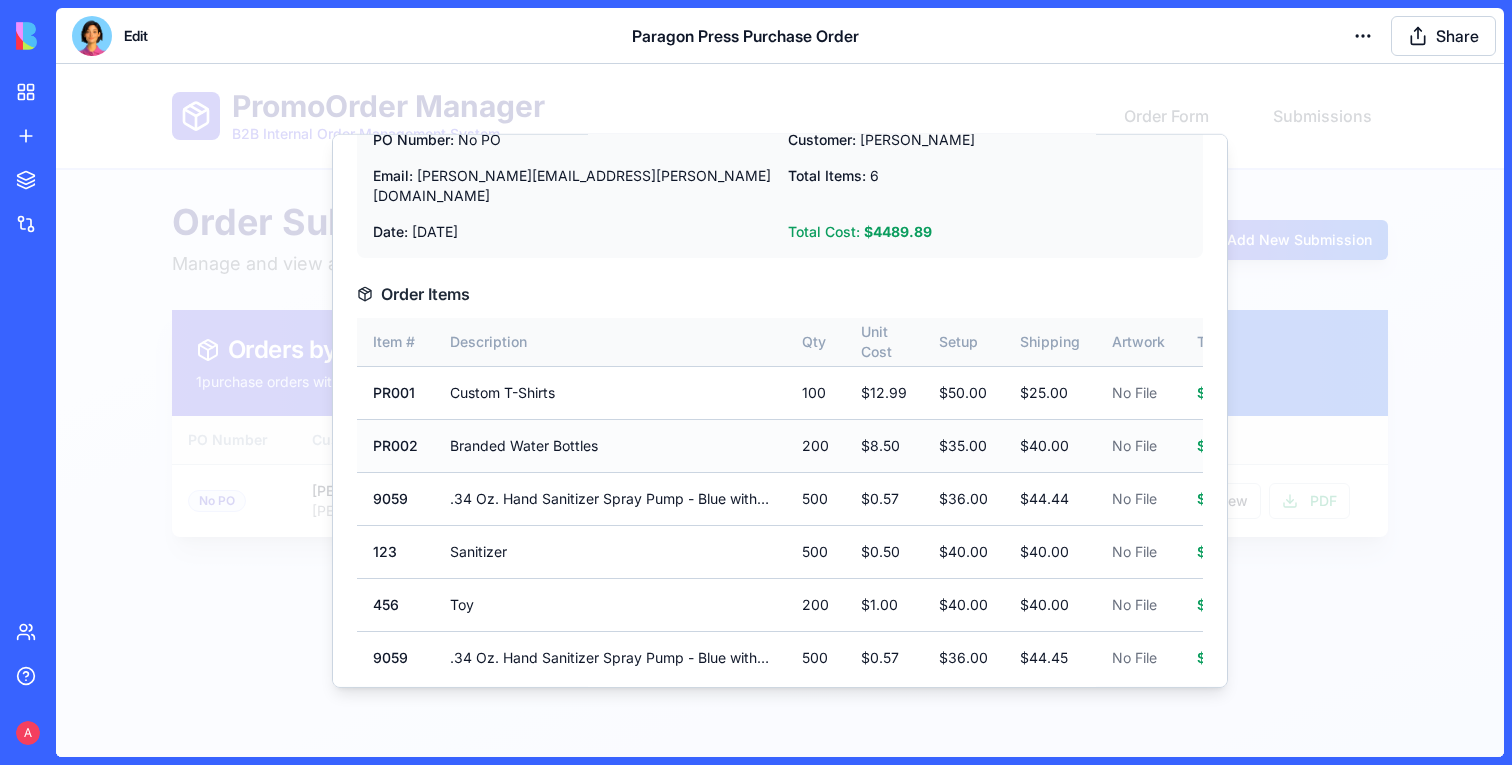 scroll, scrollTop: 0, scrollLeft: 0, axis: both 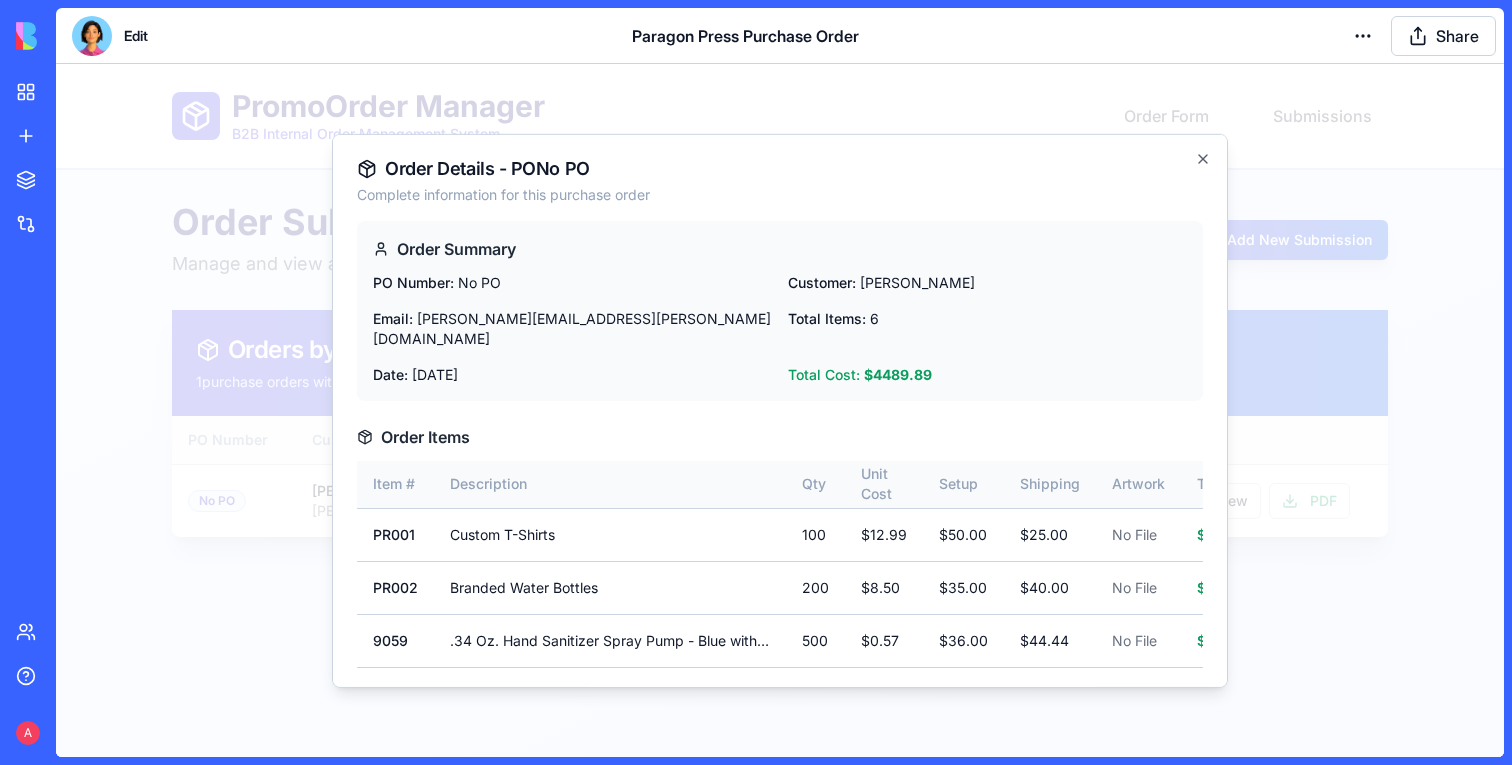 click at bounding box center (780, 410) 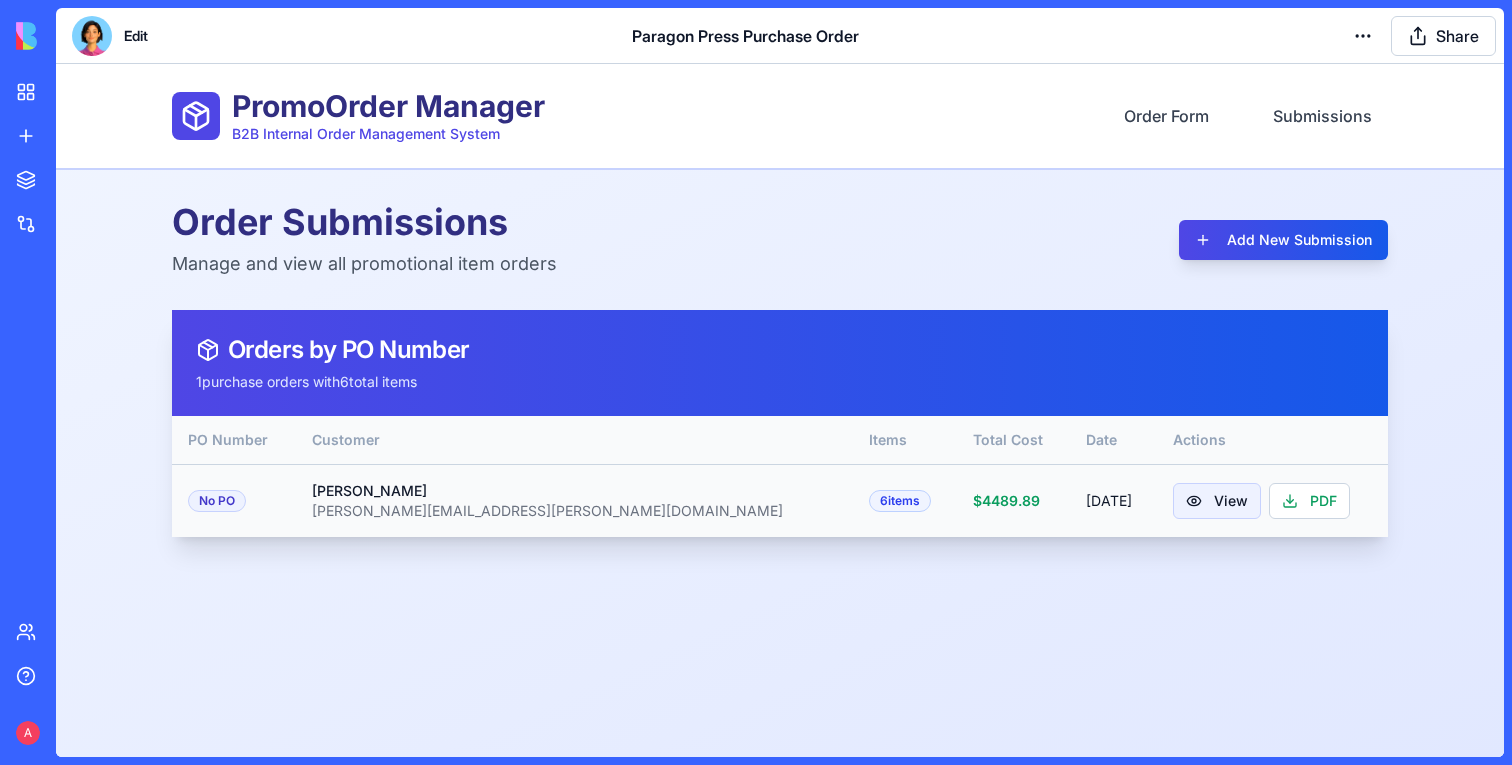 click on "View" at bounding box center [1217, 501] 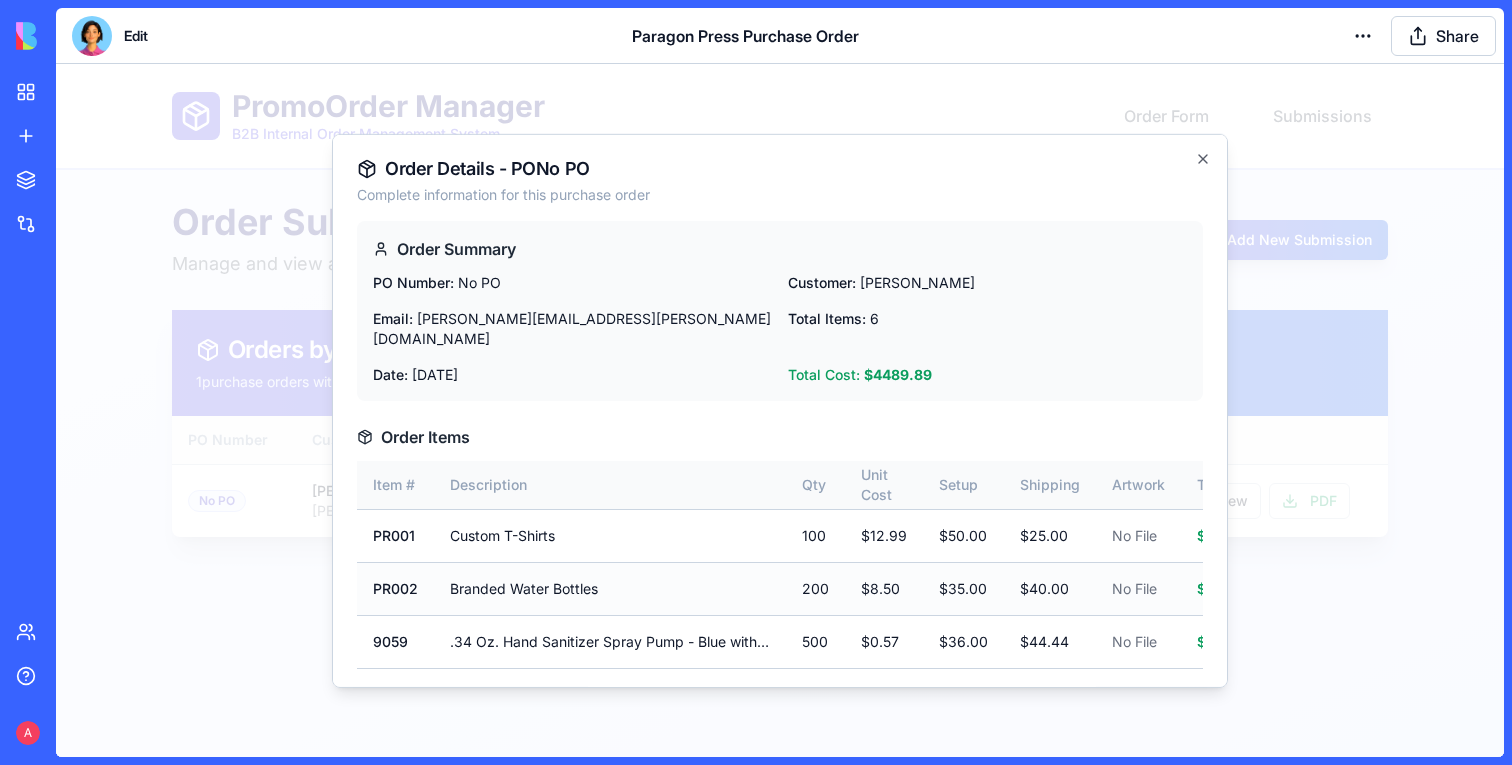 scroll, scrollTop: 143, scrollLeft: 0, axis: vertical 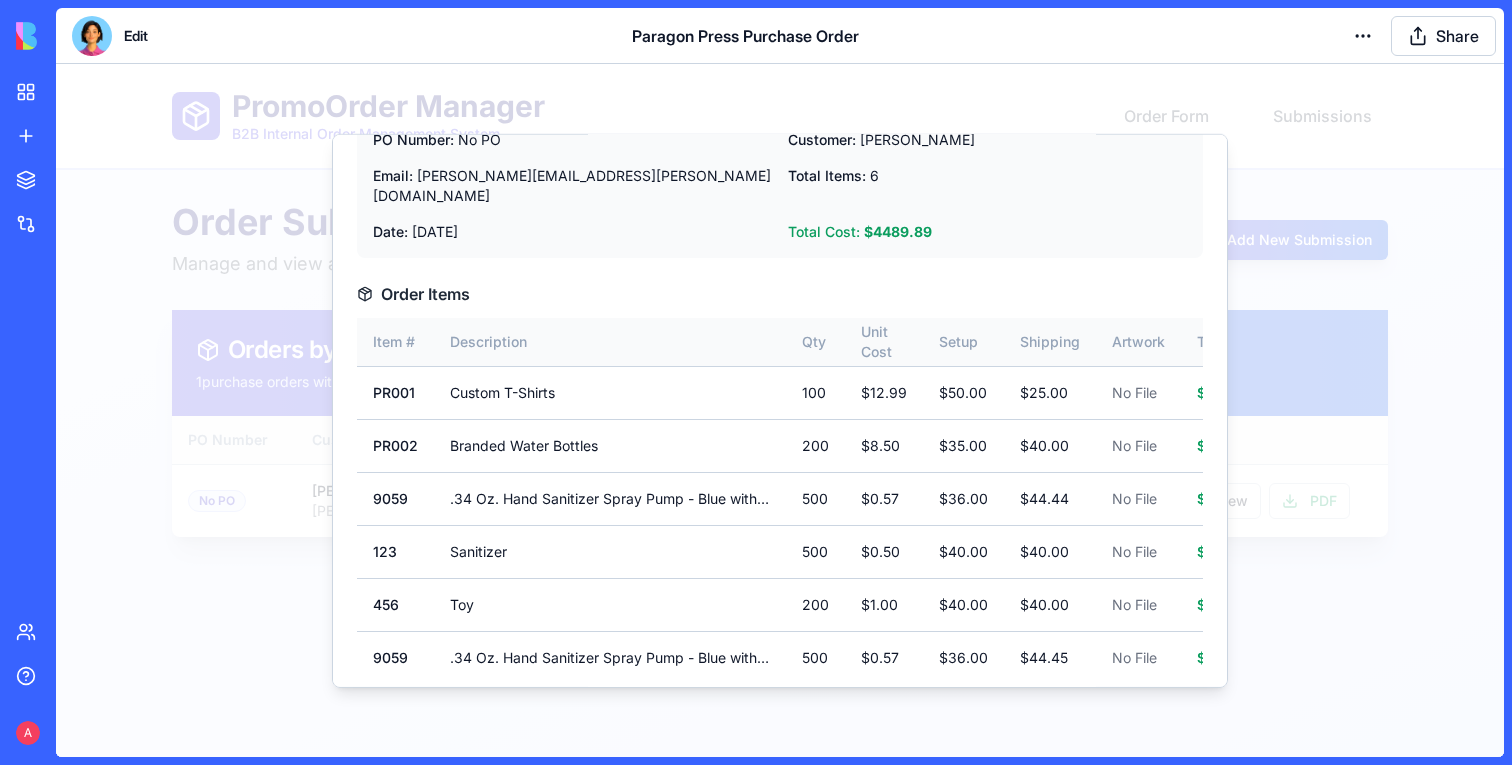 click at bounding box center [780, 410] 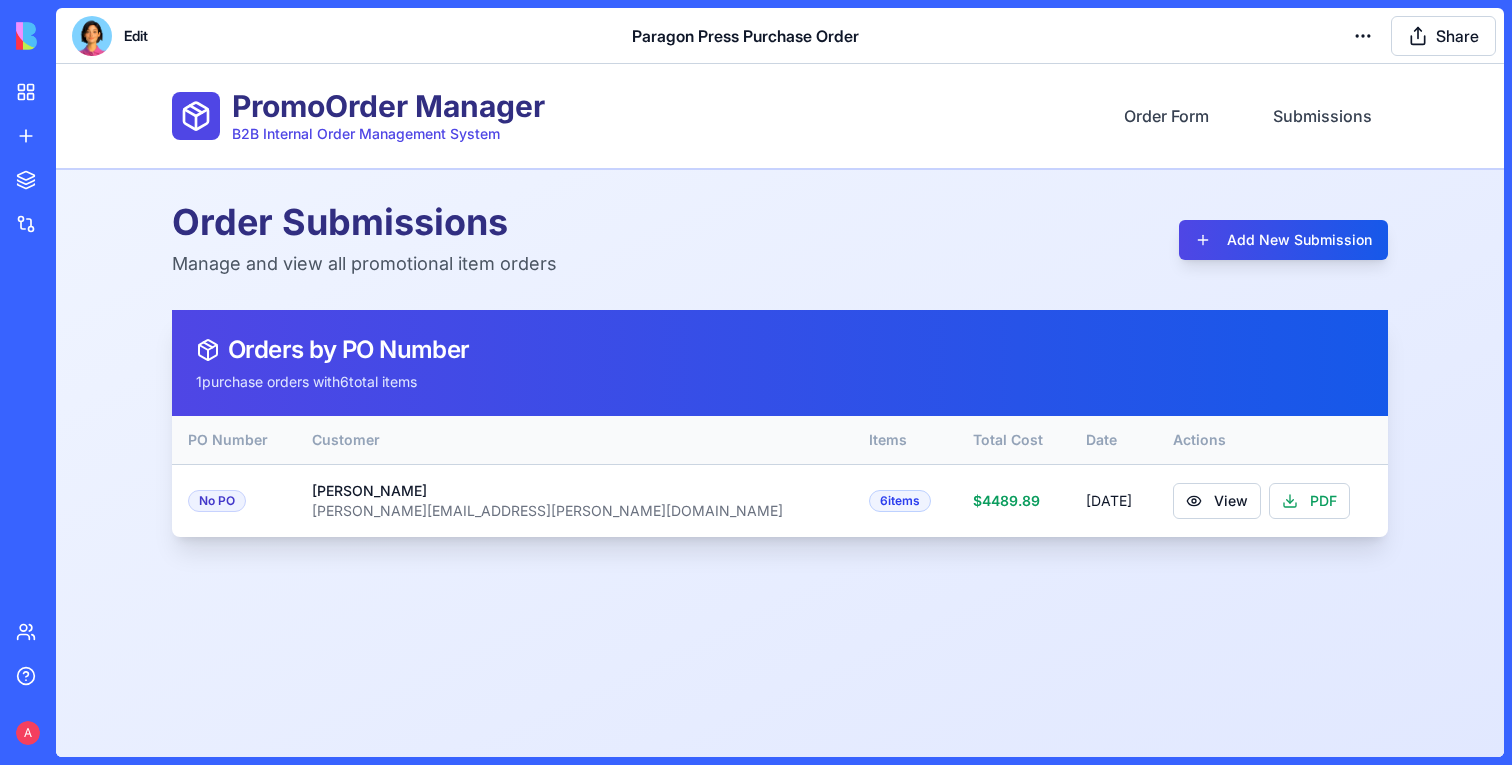 click on "PromoOrder Manager B2B Internal Order Management System Order Form Submissions" at bounding box center [780, 116] 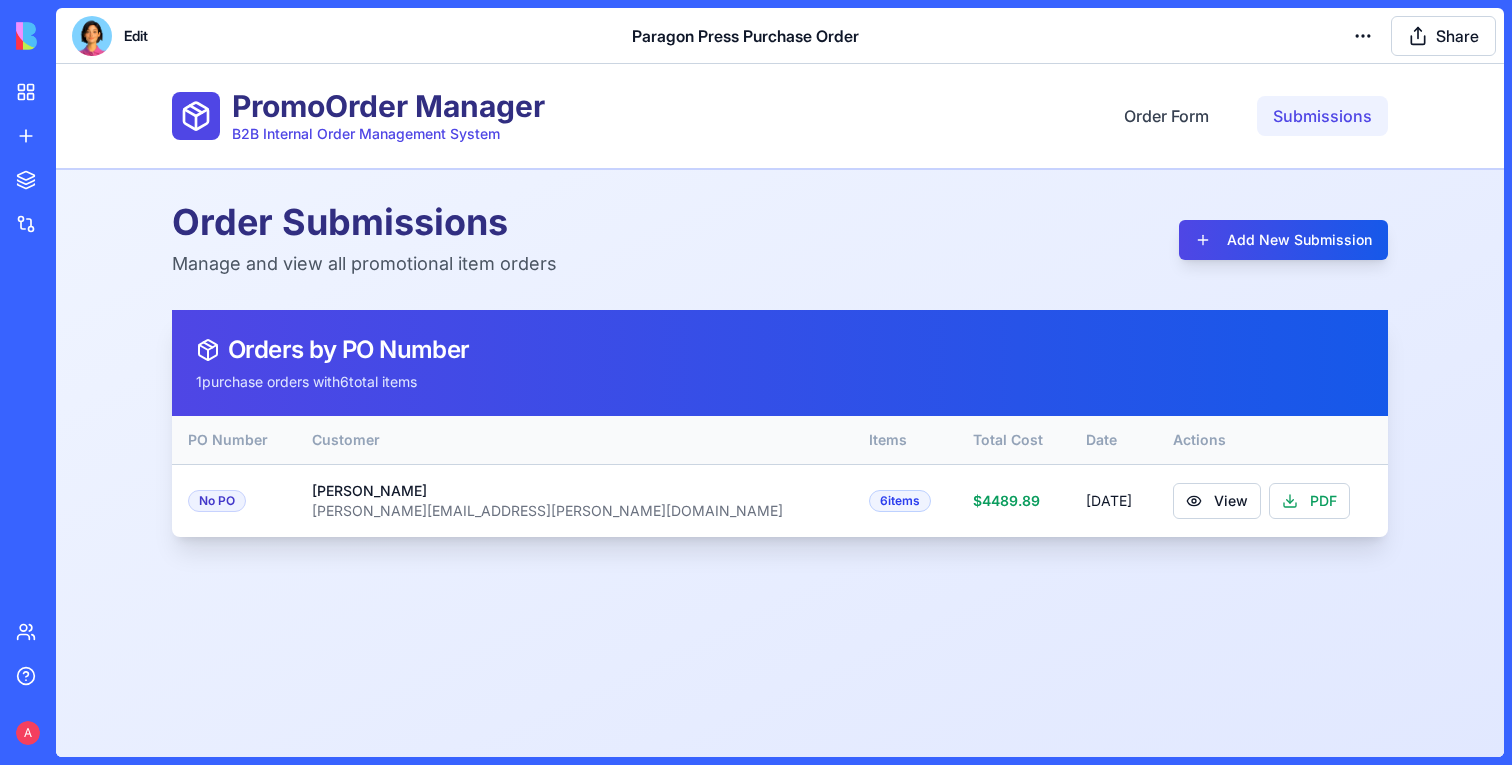click on "Submissions" at bounding box center (1322, 116) 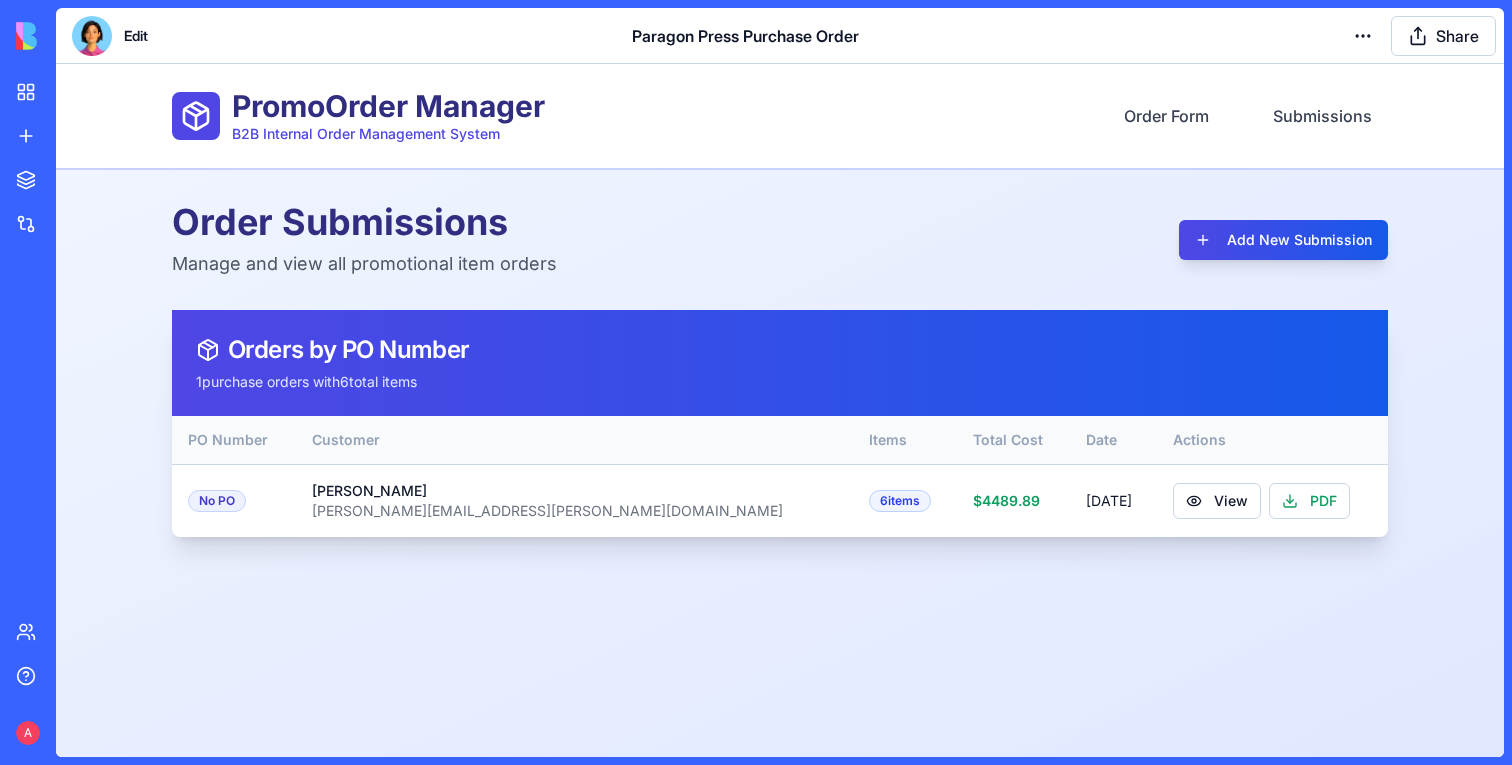 click on "PromoOrder Manager B2B Internal Order Management System Order Form Submissions" at bounding box center [780, 116] 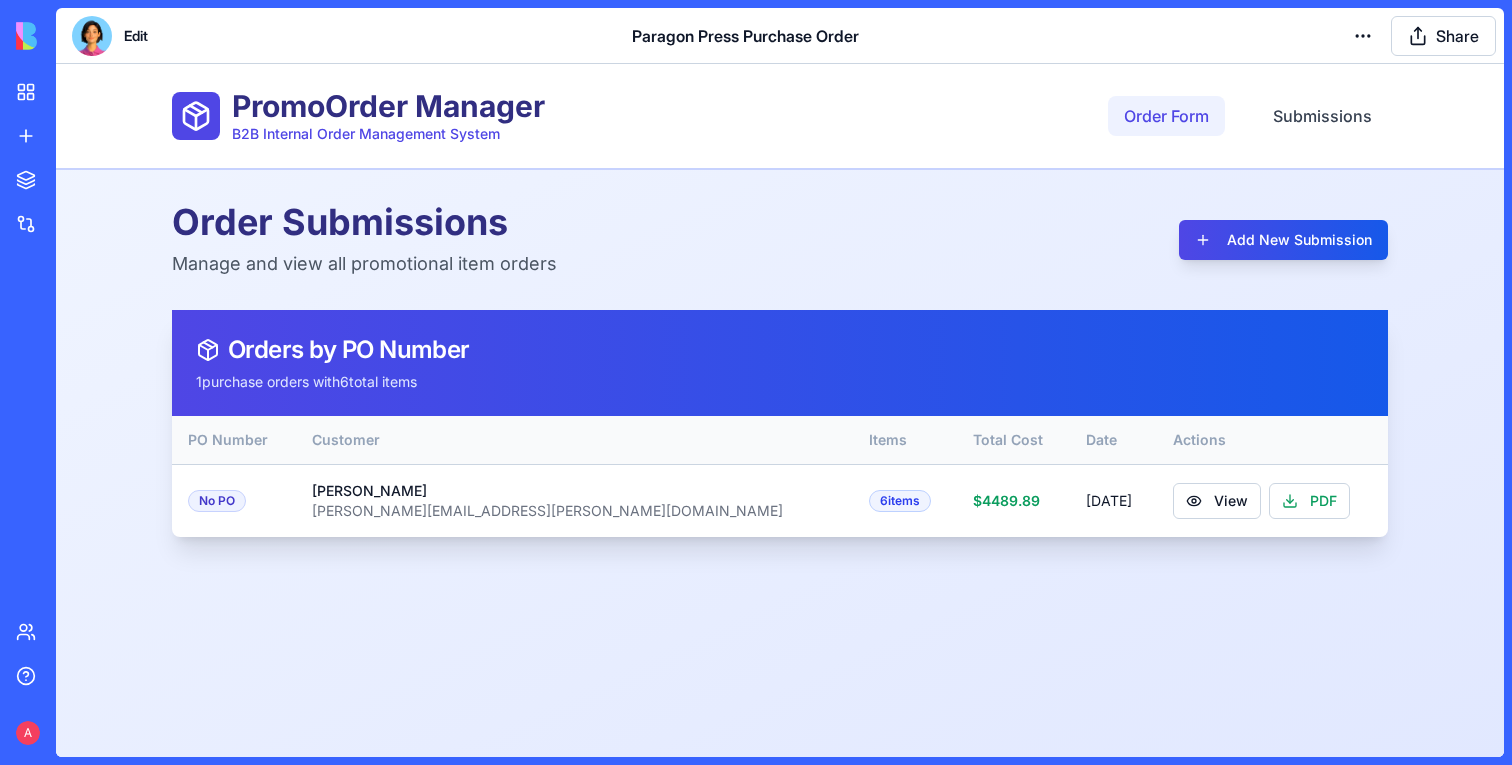 click on "Order Form" at bounding box center [1166, 116] 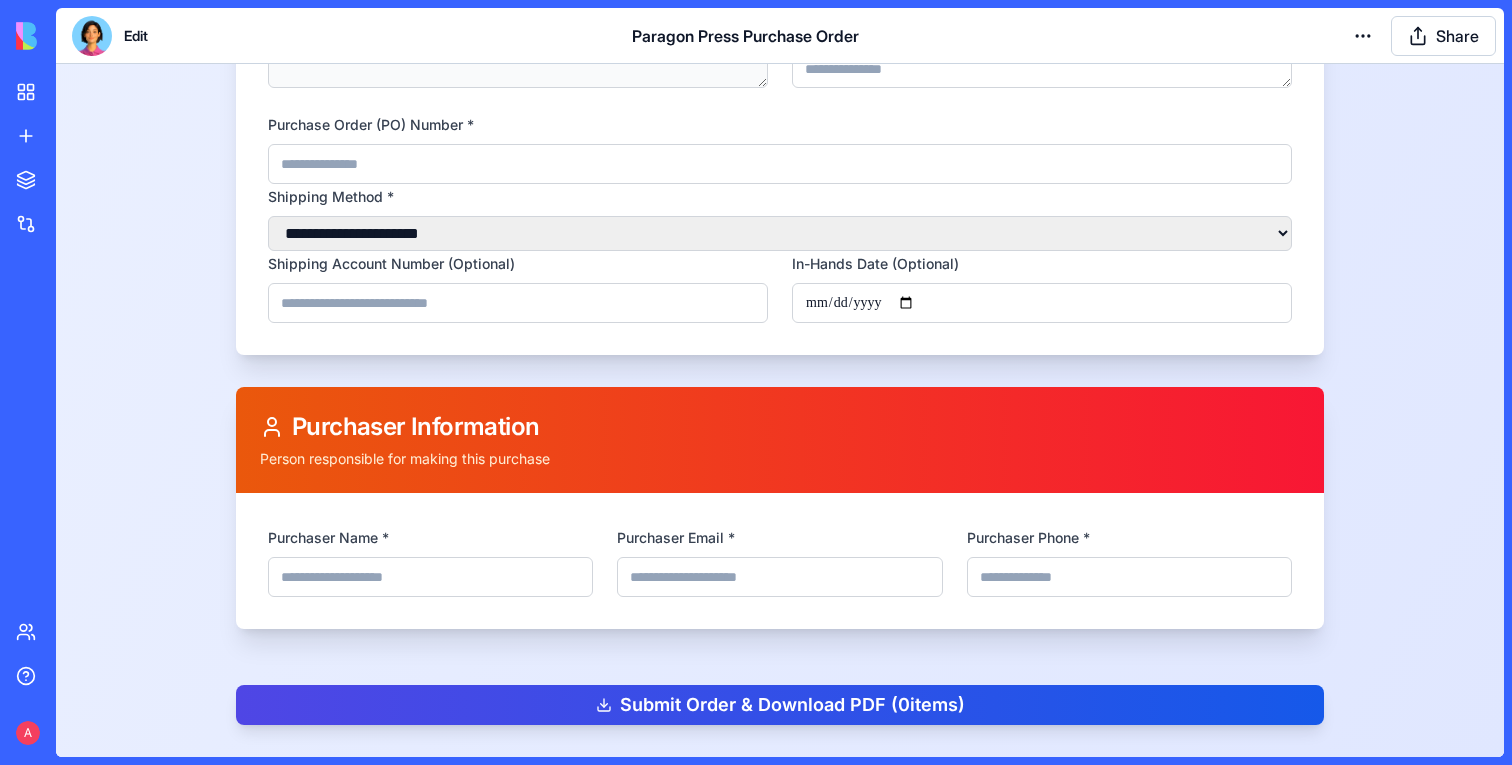 scroll, scrollTop: 2112, scrollLeft: 0, axis: vertical 